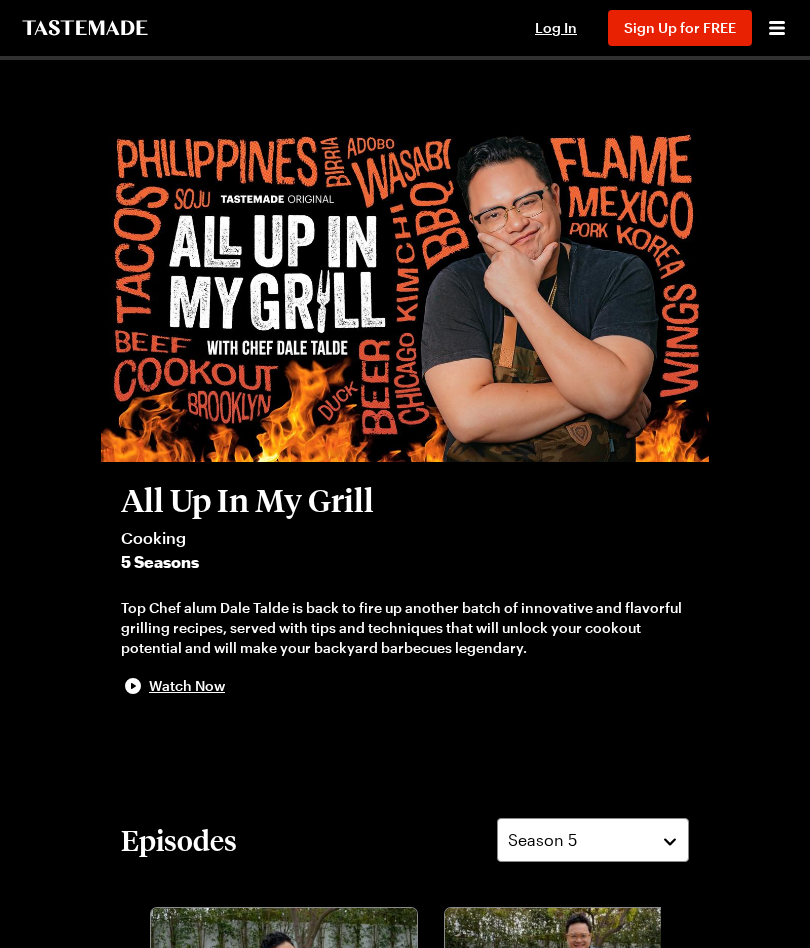 scroll, scrollTop: 0, scrollLeft: 0, axis: both 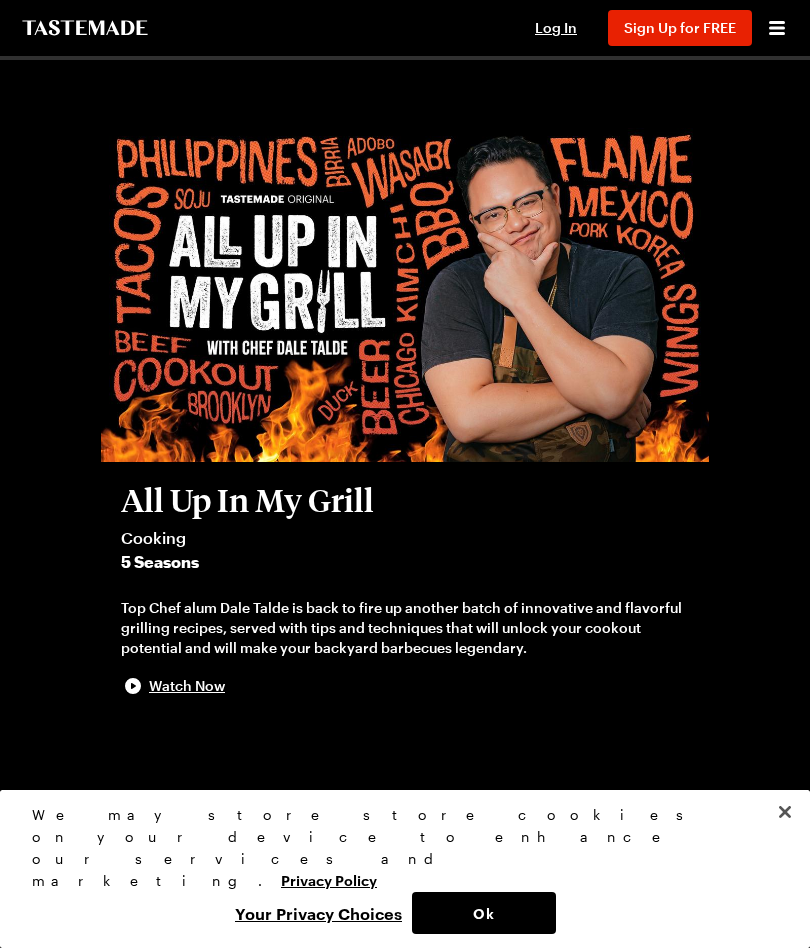 click at bounding box center (785, 812) 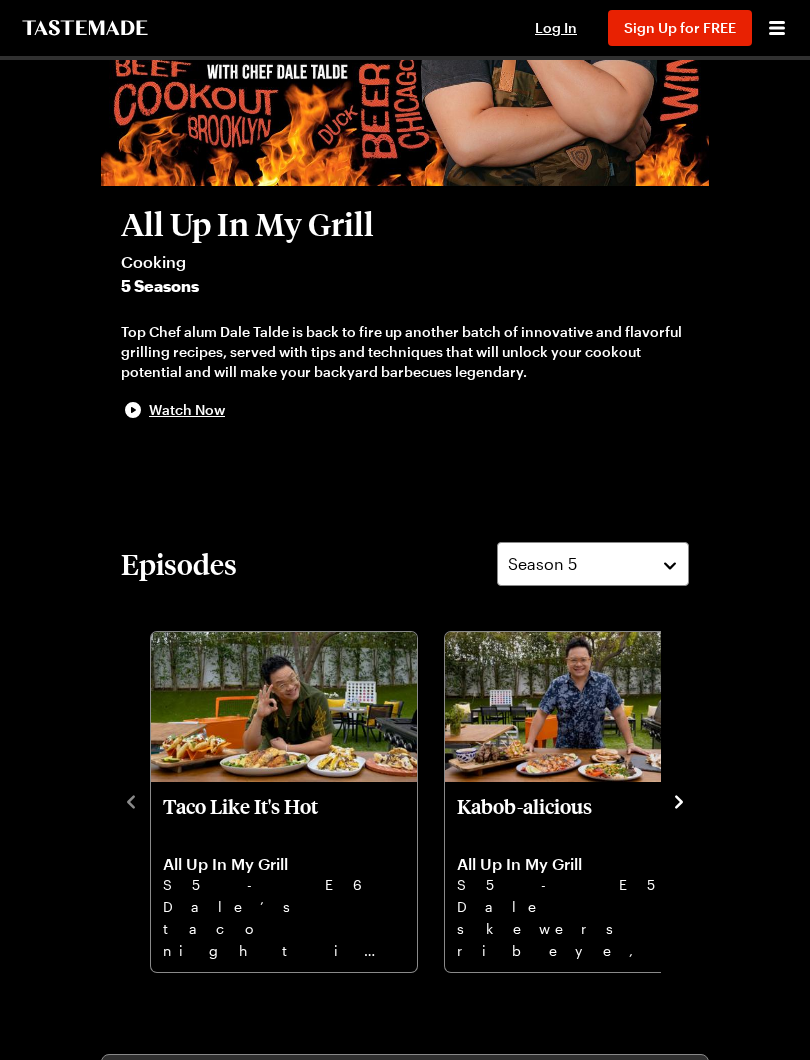 scroll, scrollTop: 276, scrollLeft: 0, axis: vertical 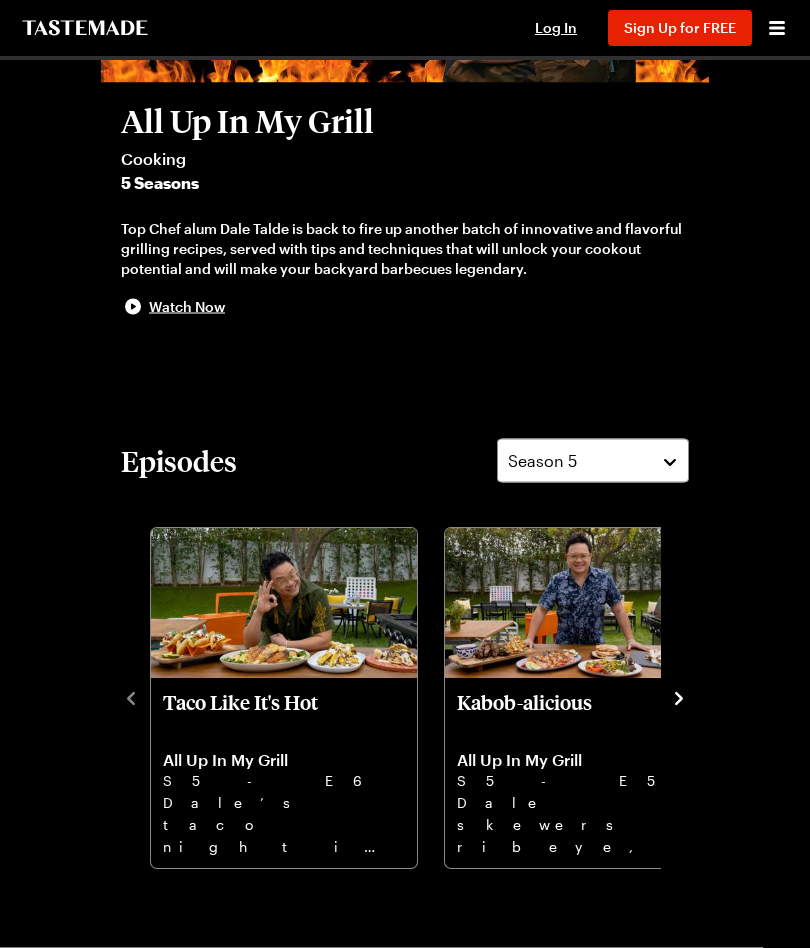 click at bounding box center [679, 697] 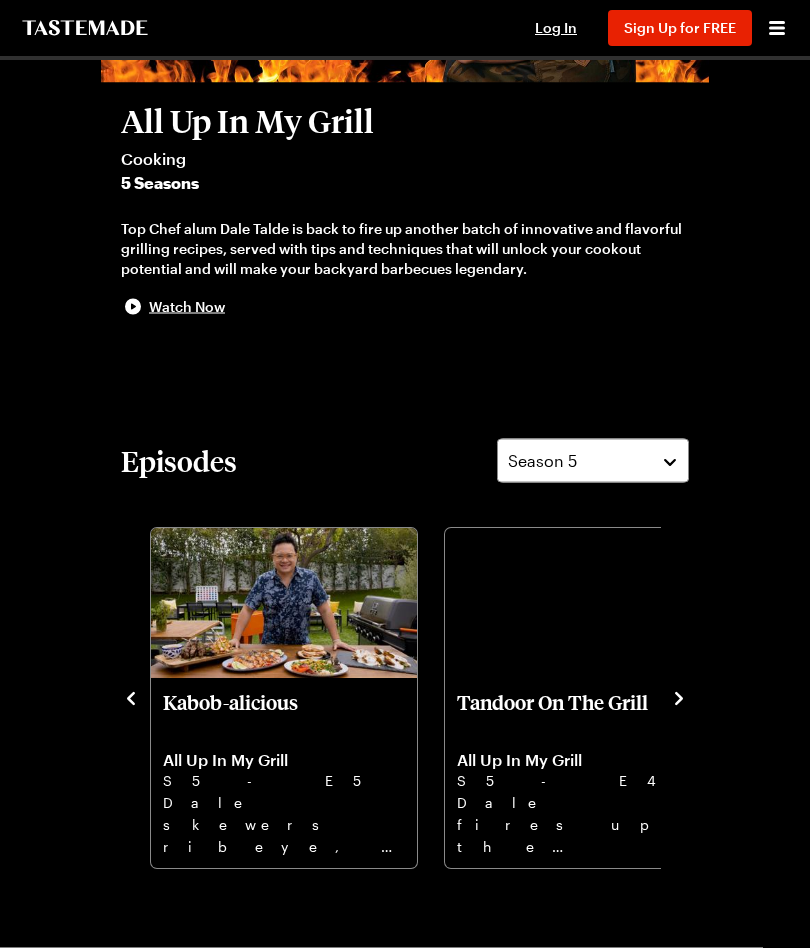 scroll, scrollTop: 380, scrollLeft: 0, axis: vertical 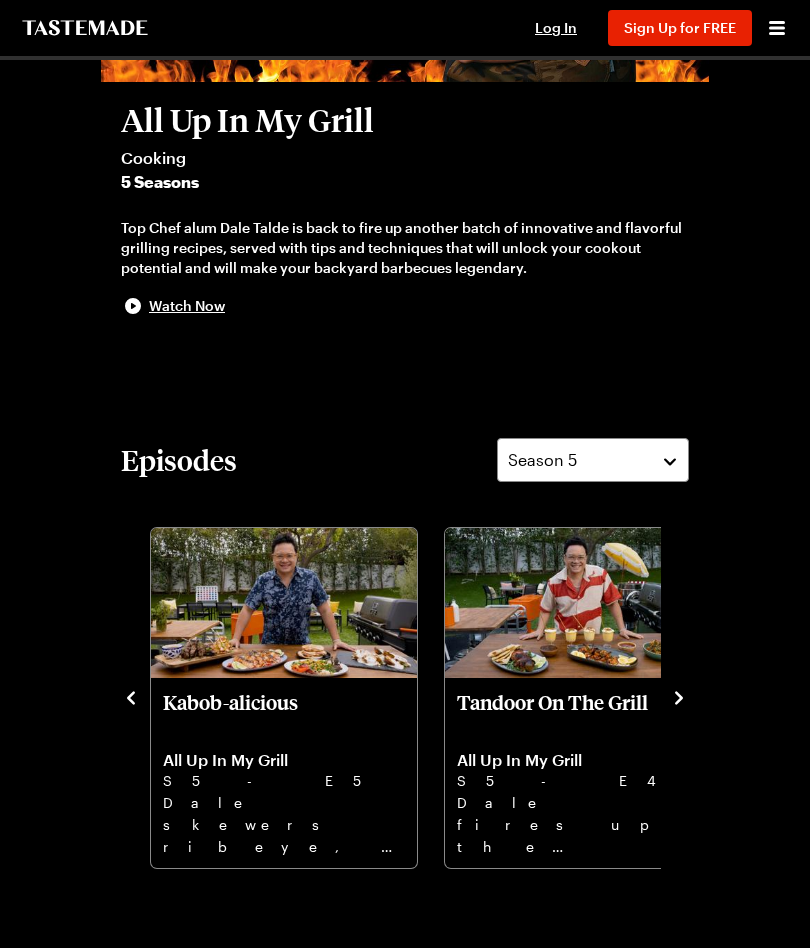 click 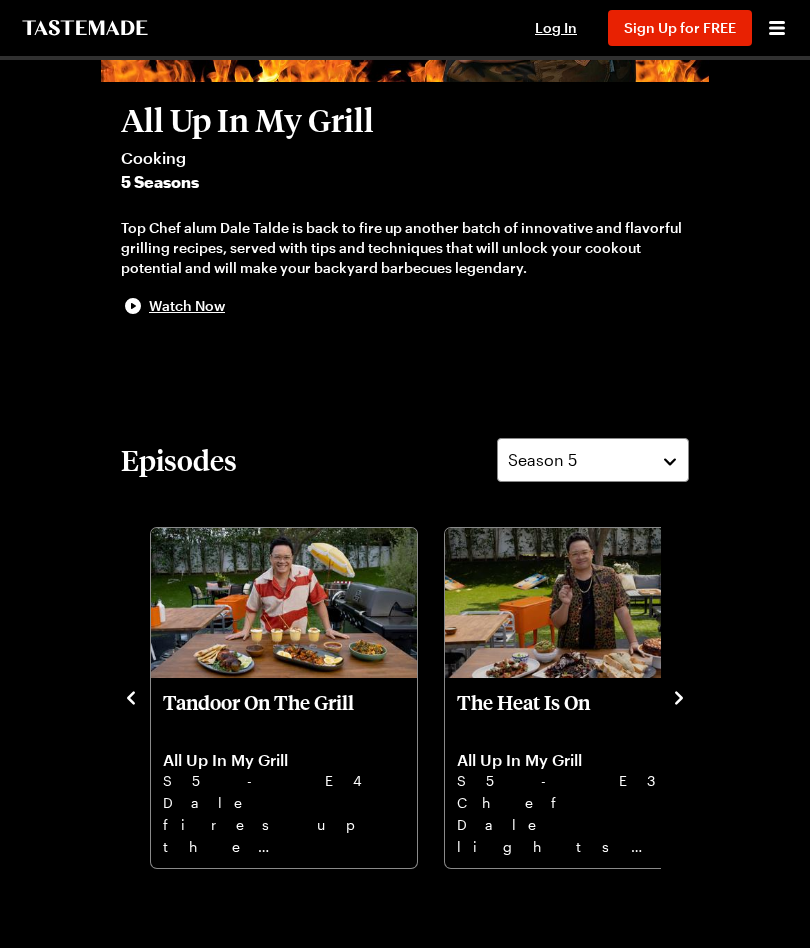 click 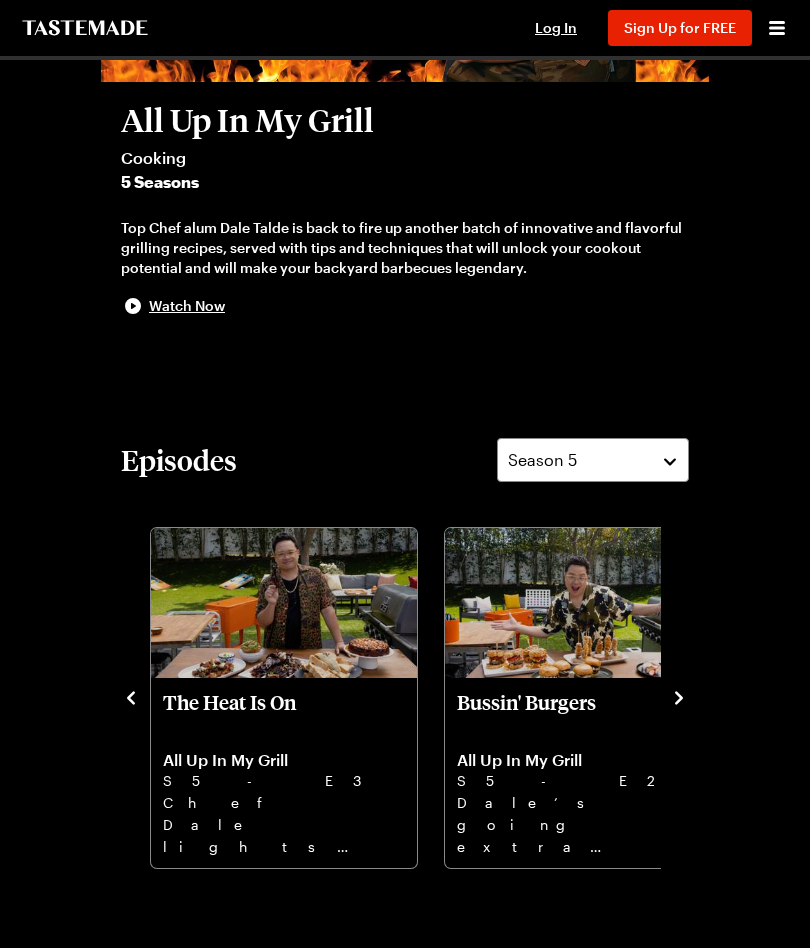 click 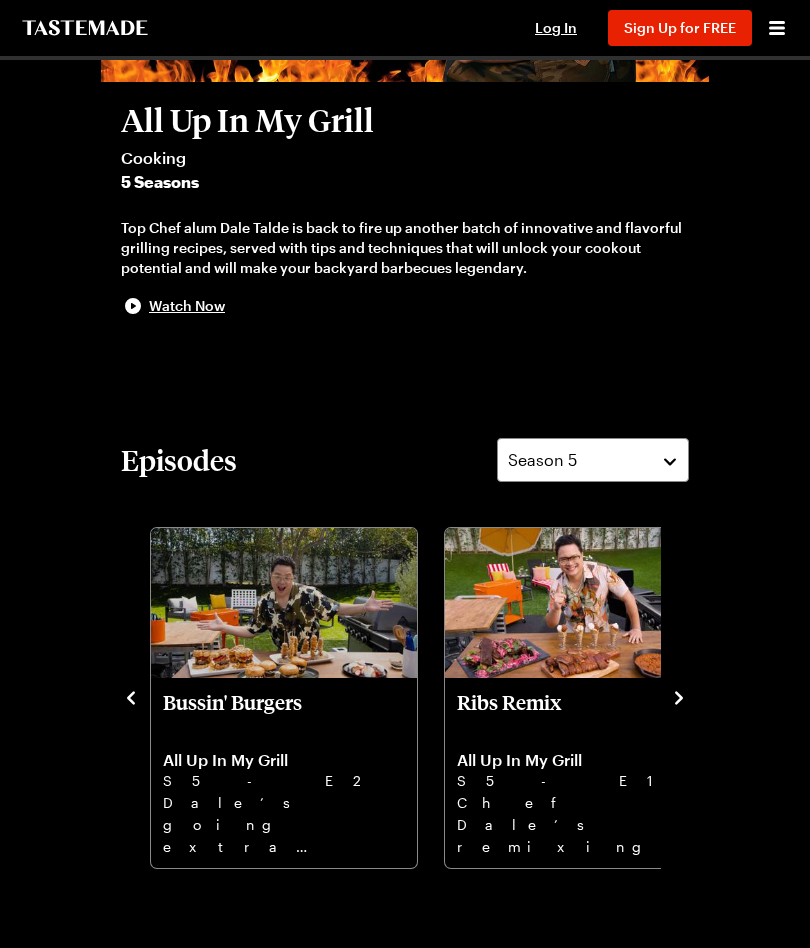 click 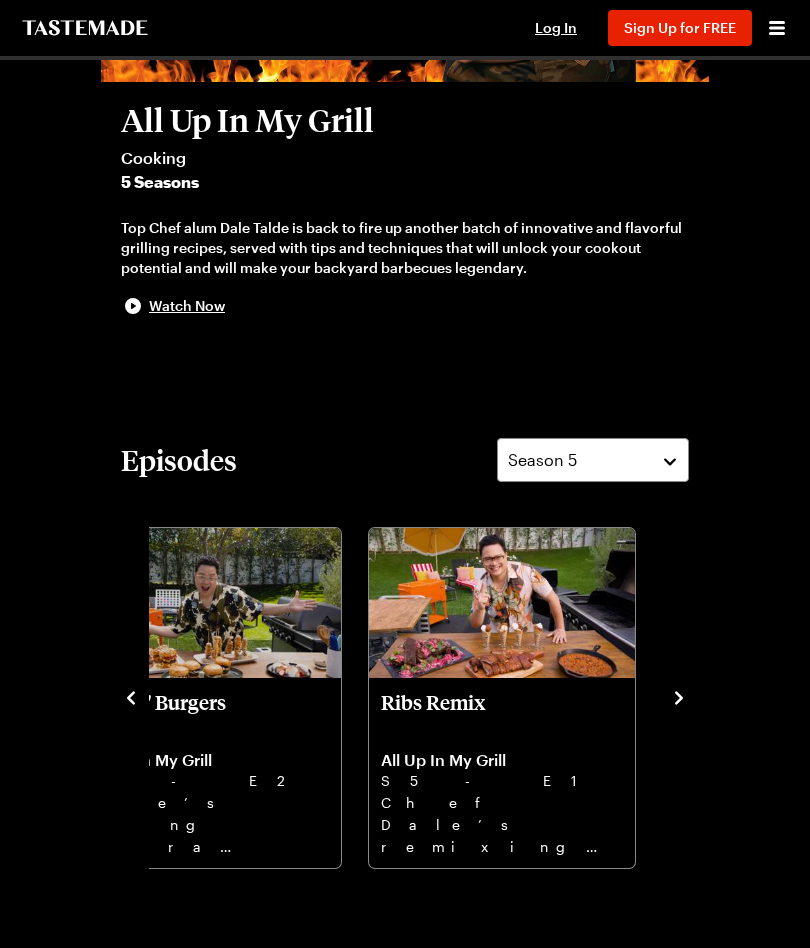 click on "Ribs Remix All Up In My Grill S5 - E1 Chef [FIRST]’s remixing ribs, Miami-style BBQ, spicy beans, and sweet key lime cones - time to feast!" at bounding box center (514, 696) 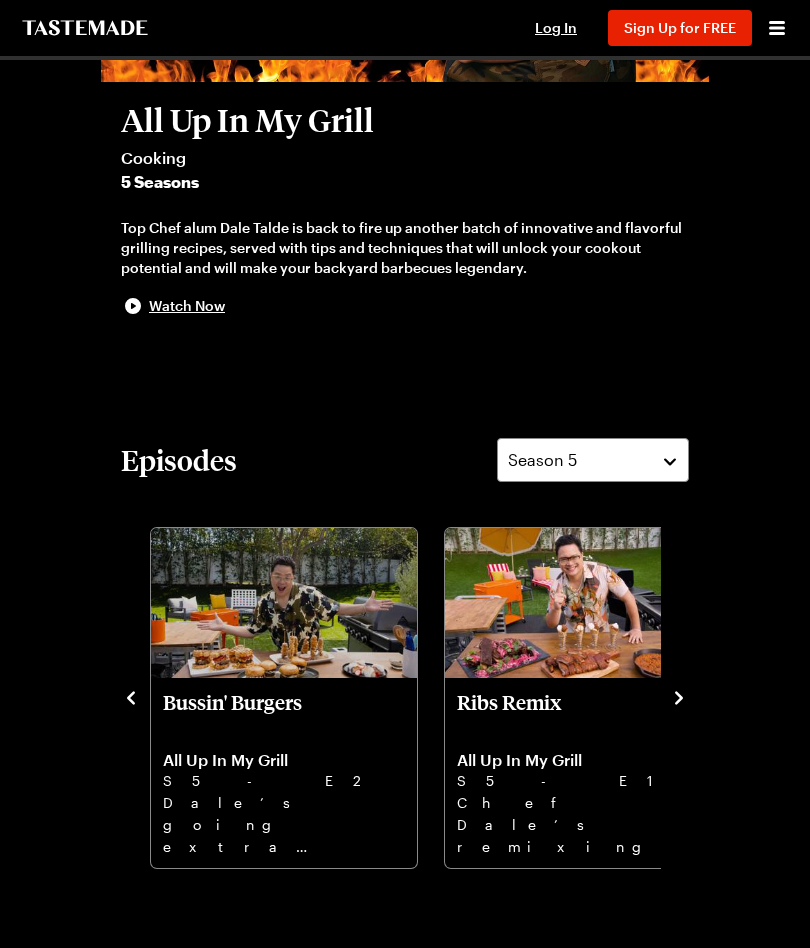 click 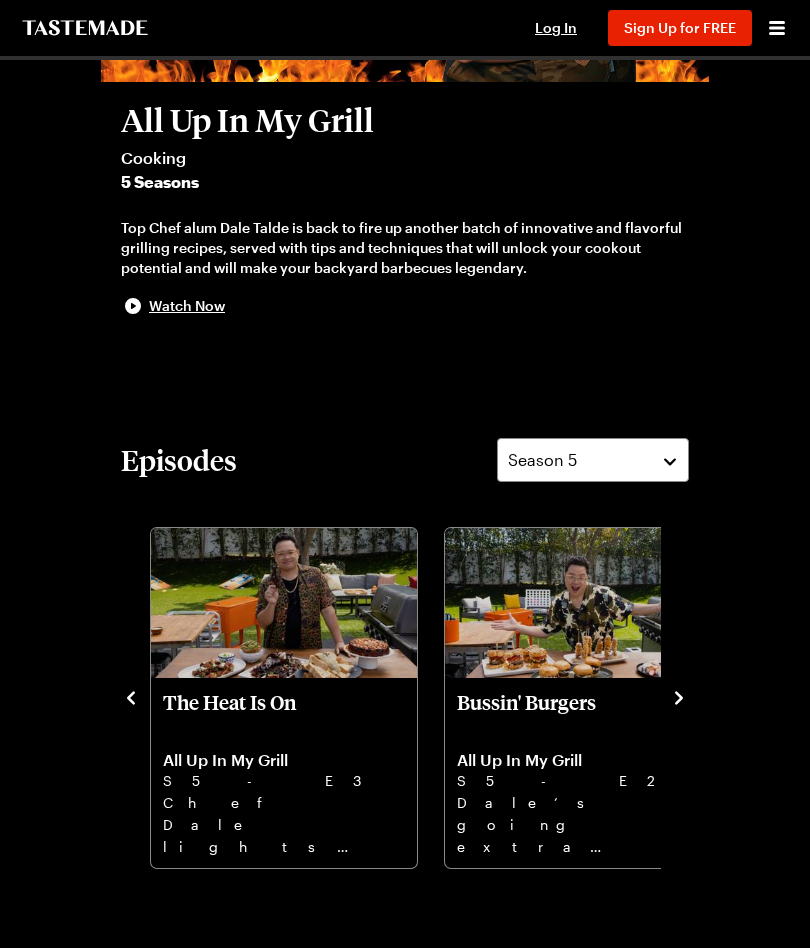 click 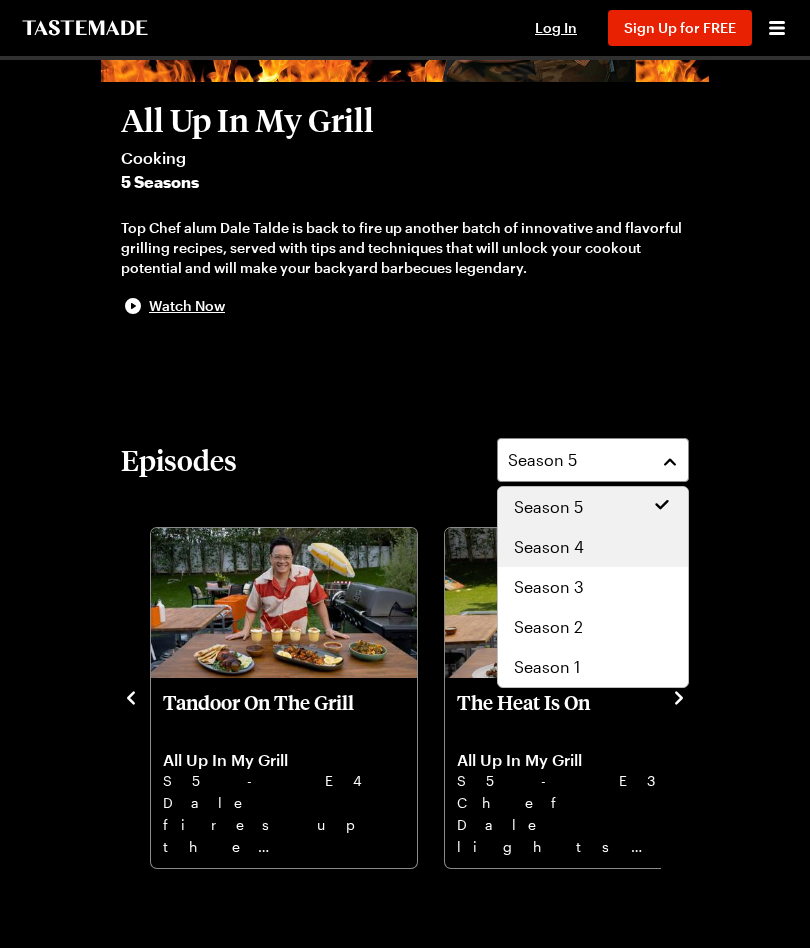 click on "Season 4" at bounding box center (593, 547) 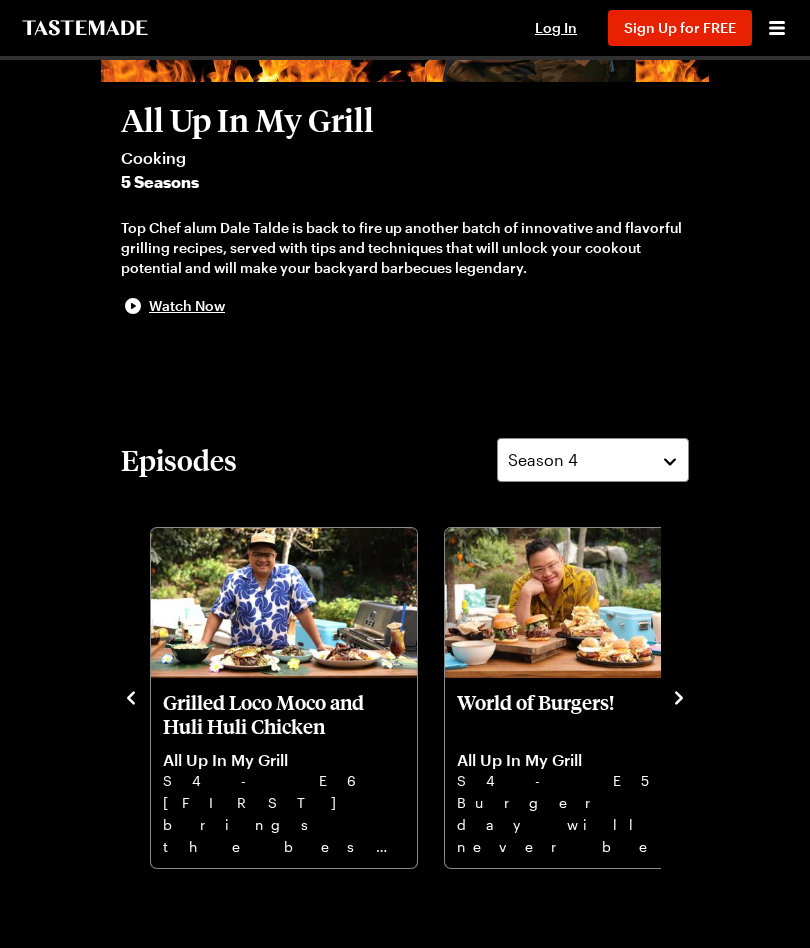 click 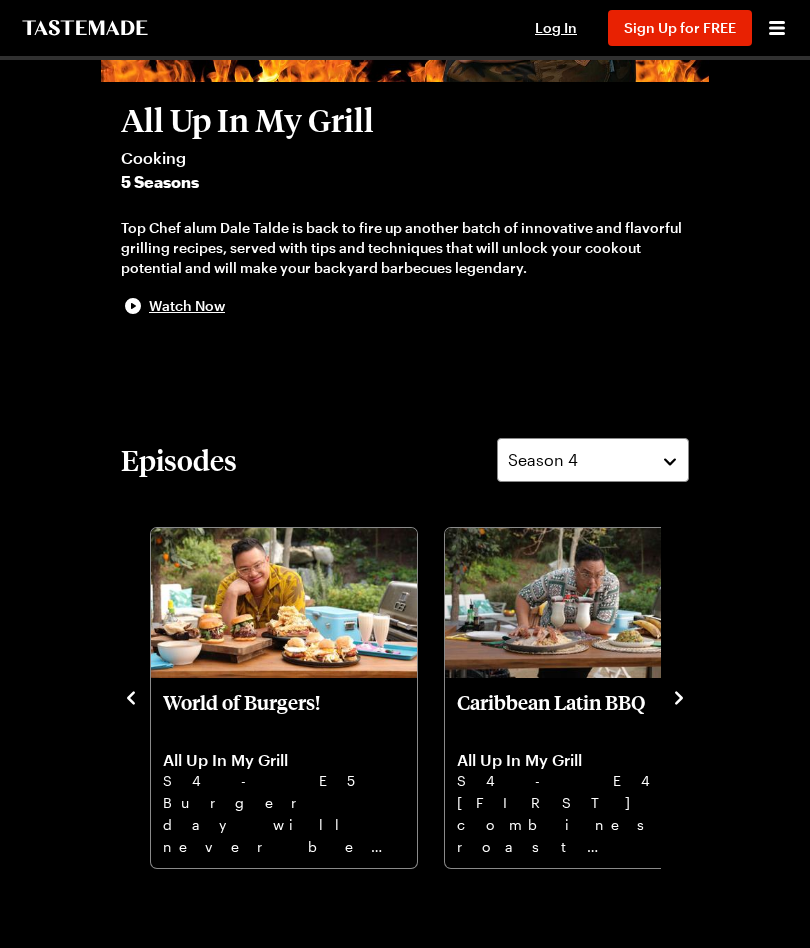 click at bounding box center (131, 696) 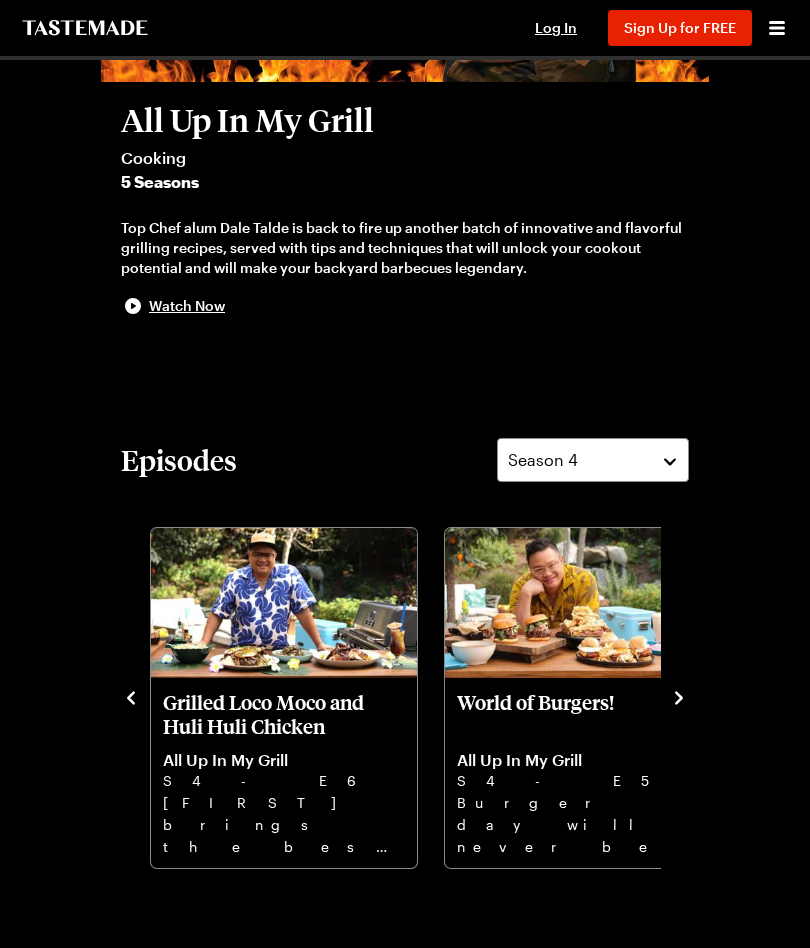 click 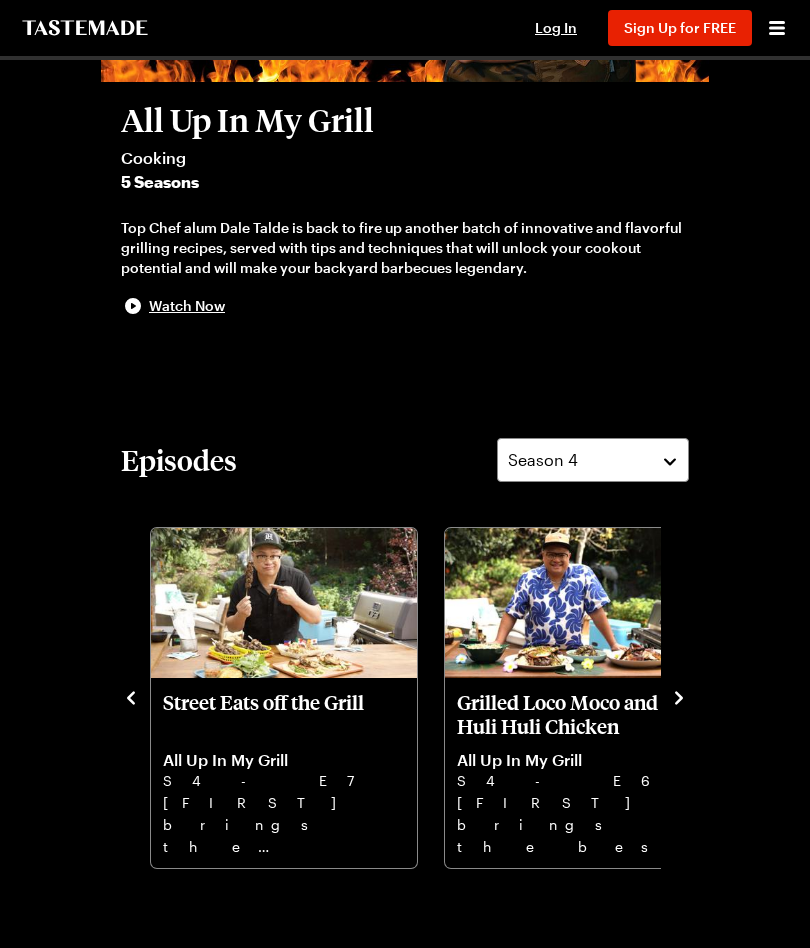 click 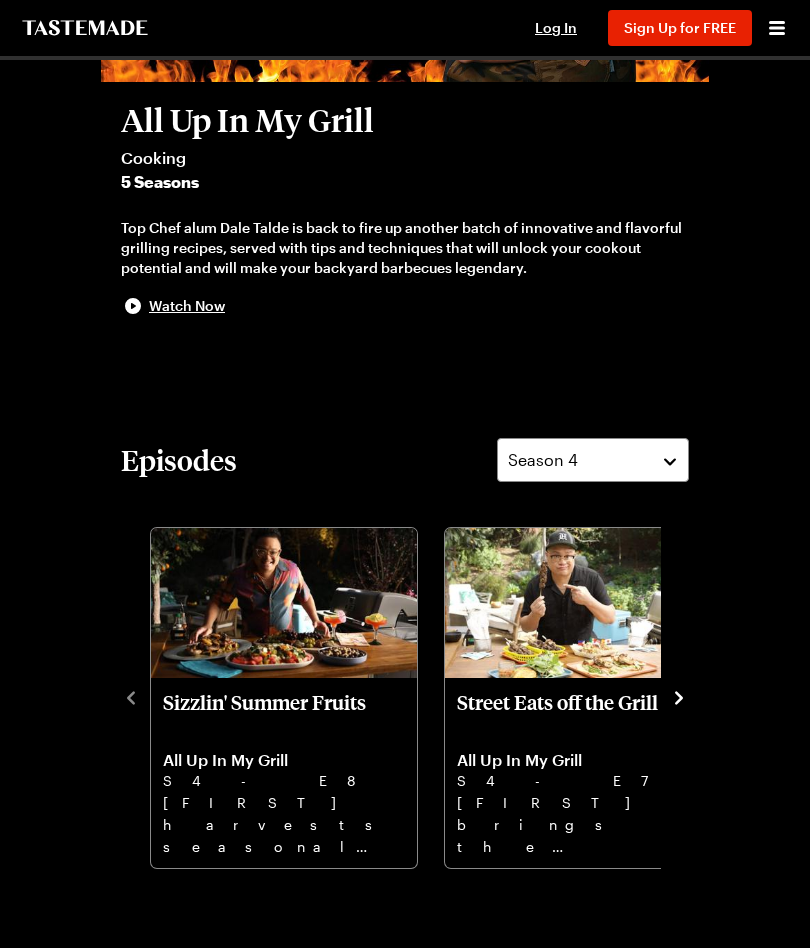 click at bounding box center [679, 696] 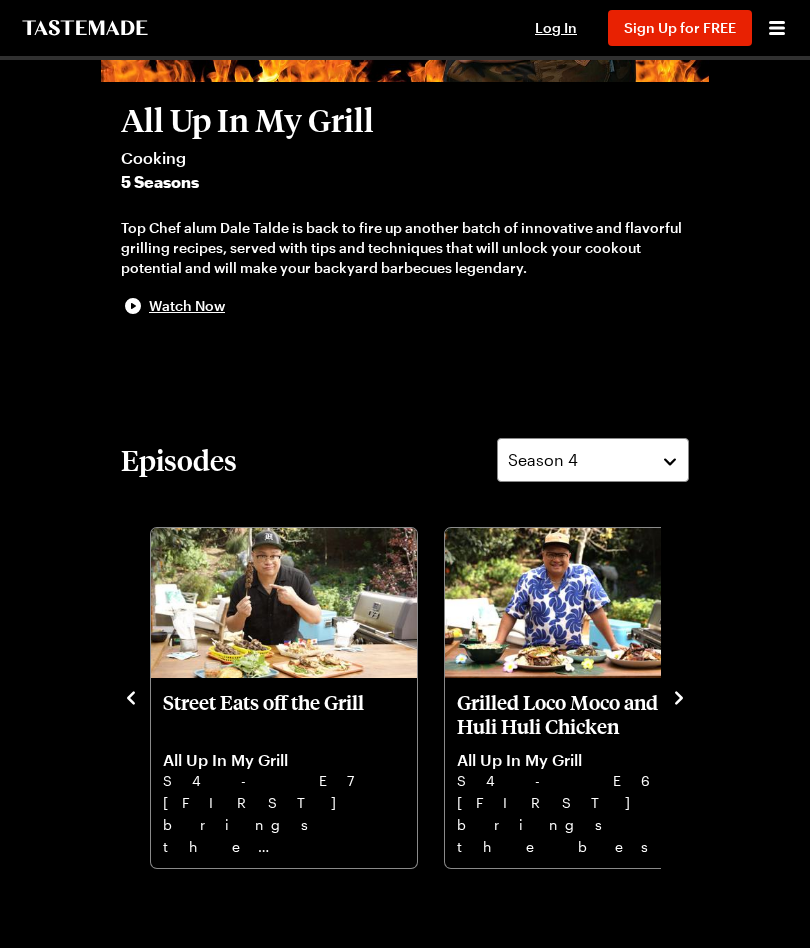 click at bounding box center (679, 696) 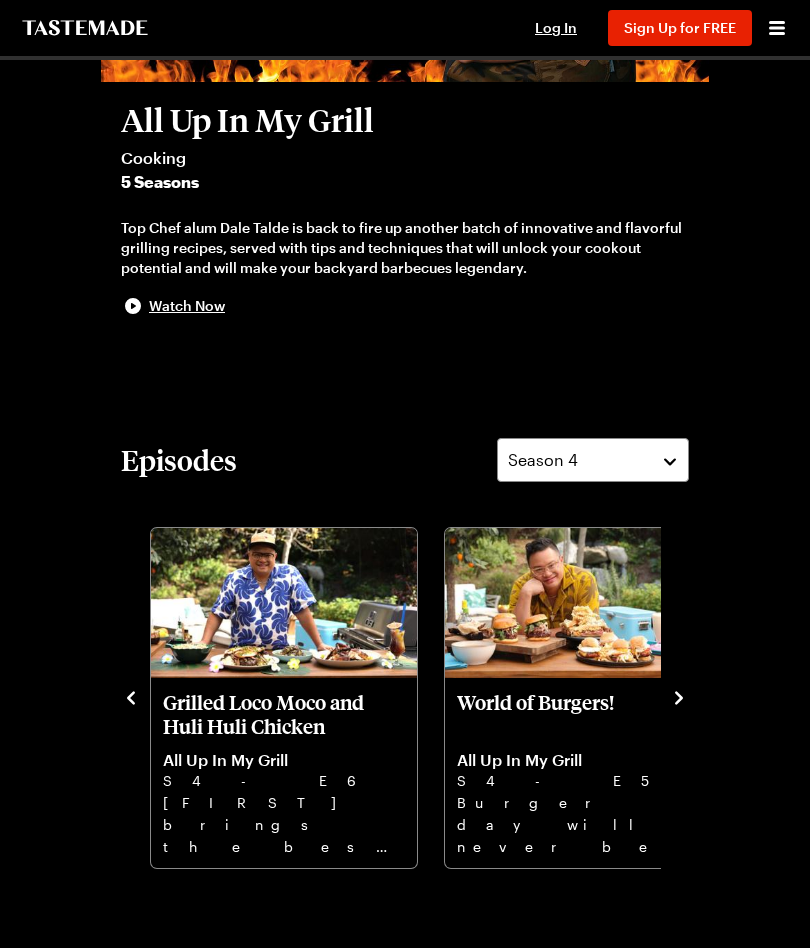 click on "Sizzlin' Summer Fruits All Up In My Grill S4 - E8 [FIRST] harvests seasonal fruits to bring your grill to the next level this summer. Street Eats off the Grill All Up In My Grill S4 - E7 [FIRST] brings the flavors of his travels to the grill turning up the heat on adventure. Grilled Loco Moco and Huli Huli Chicken All Up In My Grill S4 - E6 [FIRST] brings the best of the island cookouts with salty and sweet nostalgic flavors. World of Burgers! All Up In My Grill S4 - E5 Burger day will never be the same when [FIRST] brings global flavor, three ways with an espresso martini shake. Caribbean Latin BBQ All Up In My Grill S4 - E4 [FIRST] combines roast pork shoulder, coconut rice, and a charred banana for an island getaway at the grill. Wok Cooking On A Charcoal Grill All Up In My Grill S4 - E3 [FIRST] melds the magic of the wok to the heat of the grill. The result? Fireworks for everyone’s taste buds. Yakitori and More-Y All Up In My Grill S4 - E2 The Art of Open Fire Cooking All Up In My Grill S4 - E1" at bounding box center [405, 696] 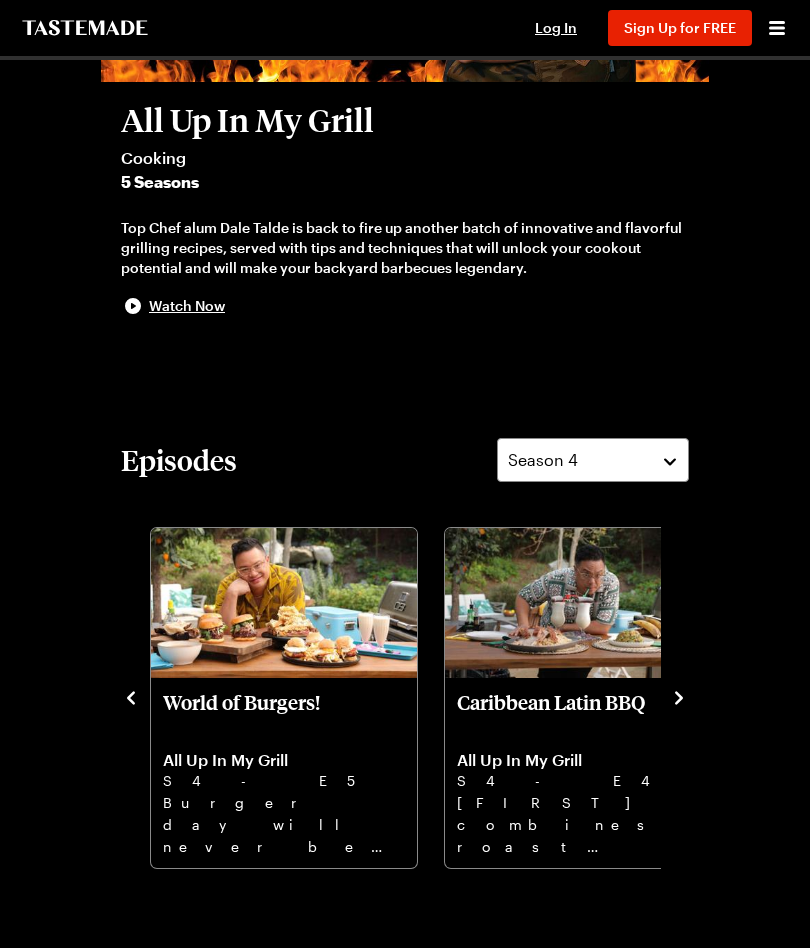 click 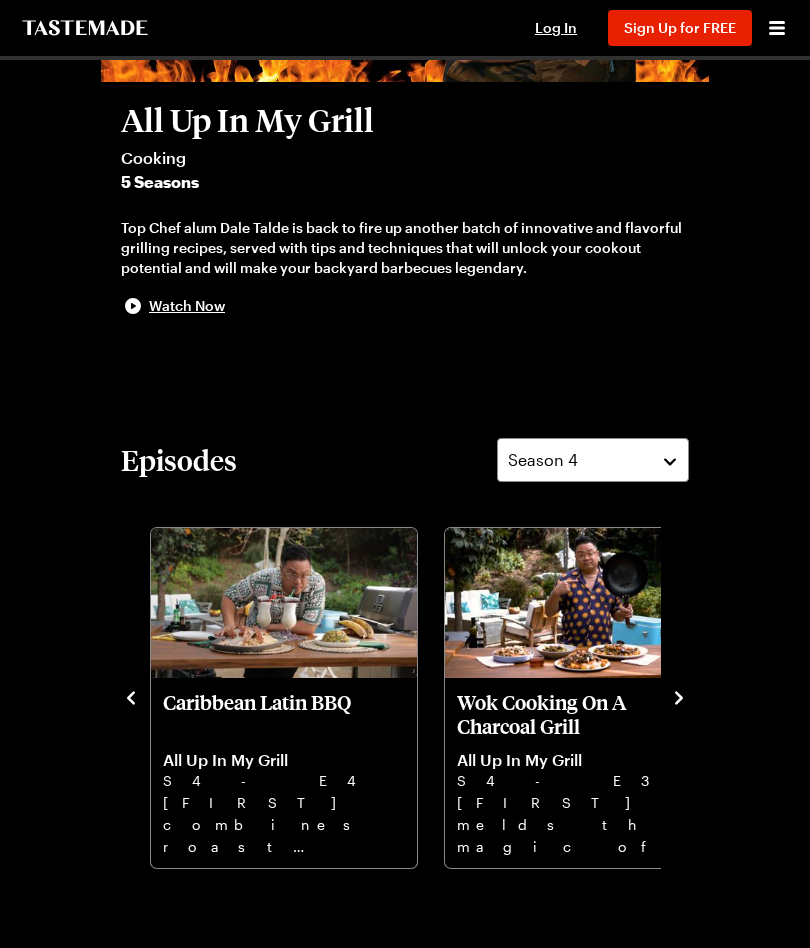 click 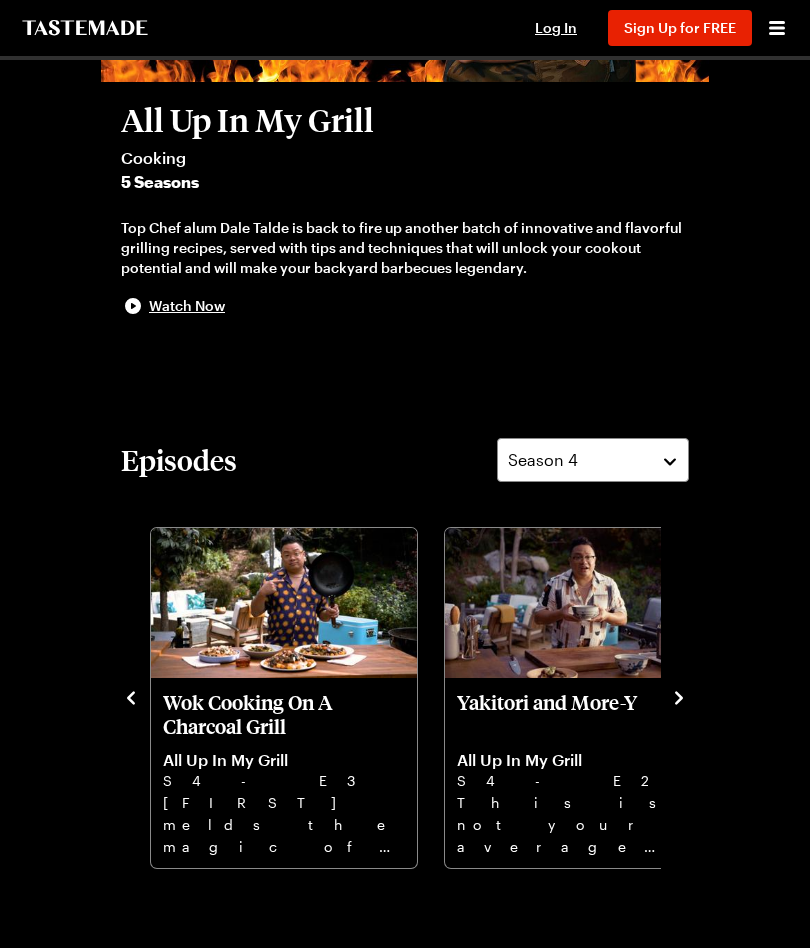 click on "Wok Cooking On A Charcoal Grill All Up In My Grill S4 - E3 [FIRST] melds the magic of the wok to the heat of the grill. The result? Fireworks for everyone’s taste buds." at bounding box center [296, 696] 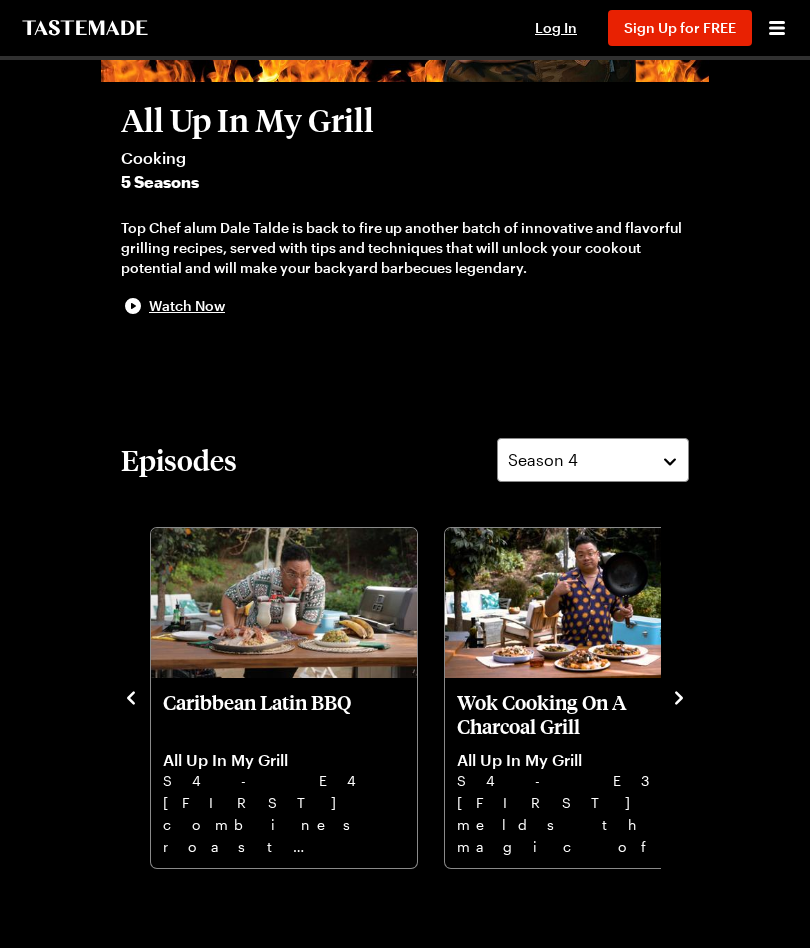 click 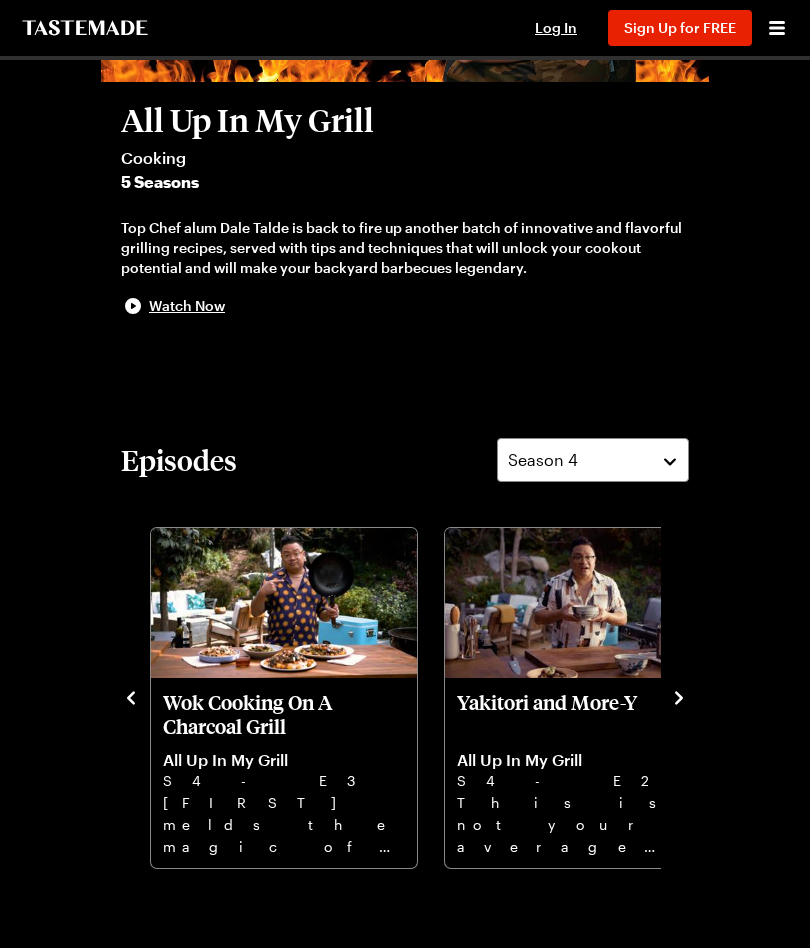 click 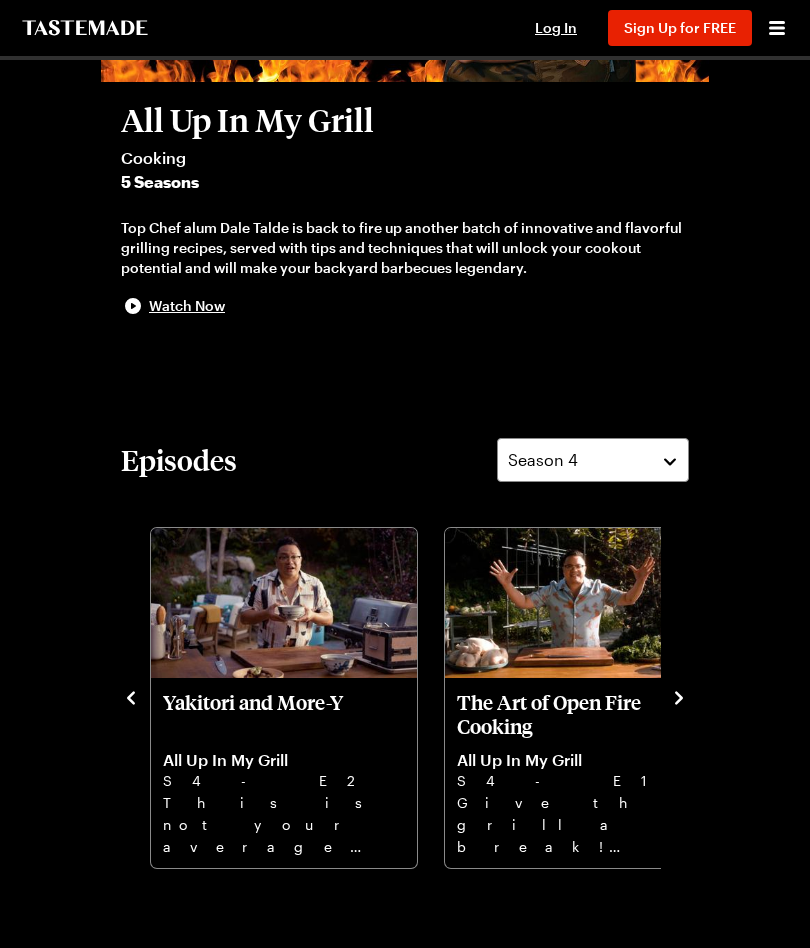 click 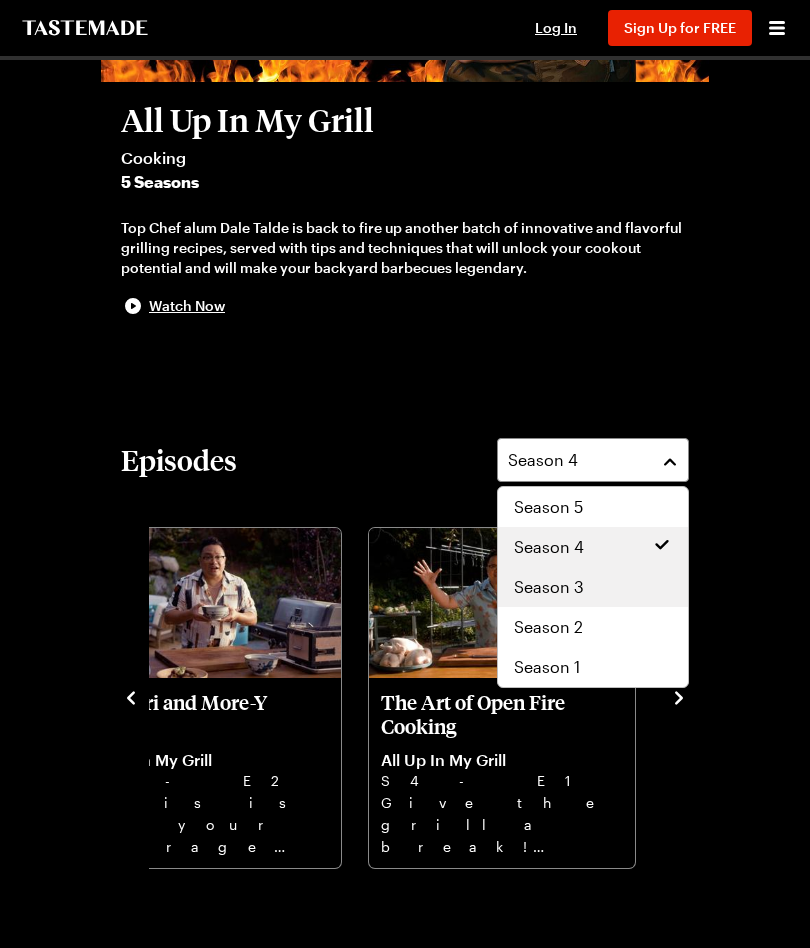 click on "Season 3" at bounding box center (593, 587) 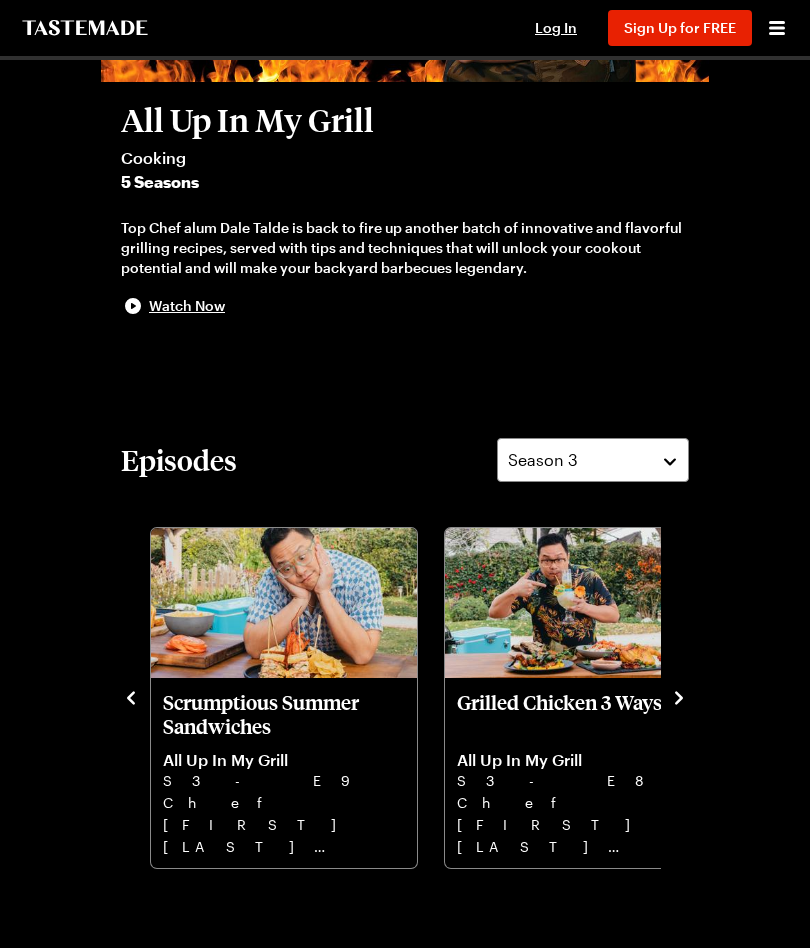click 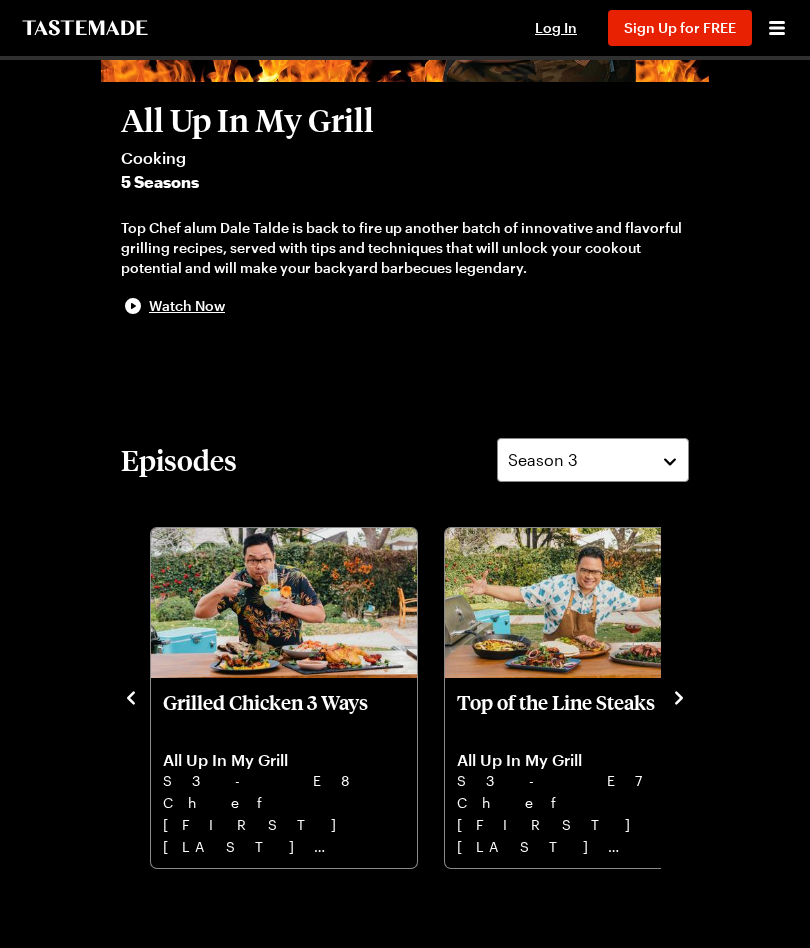 click 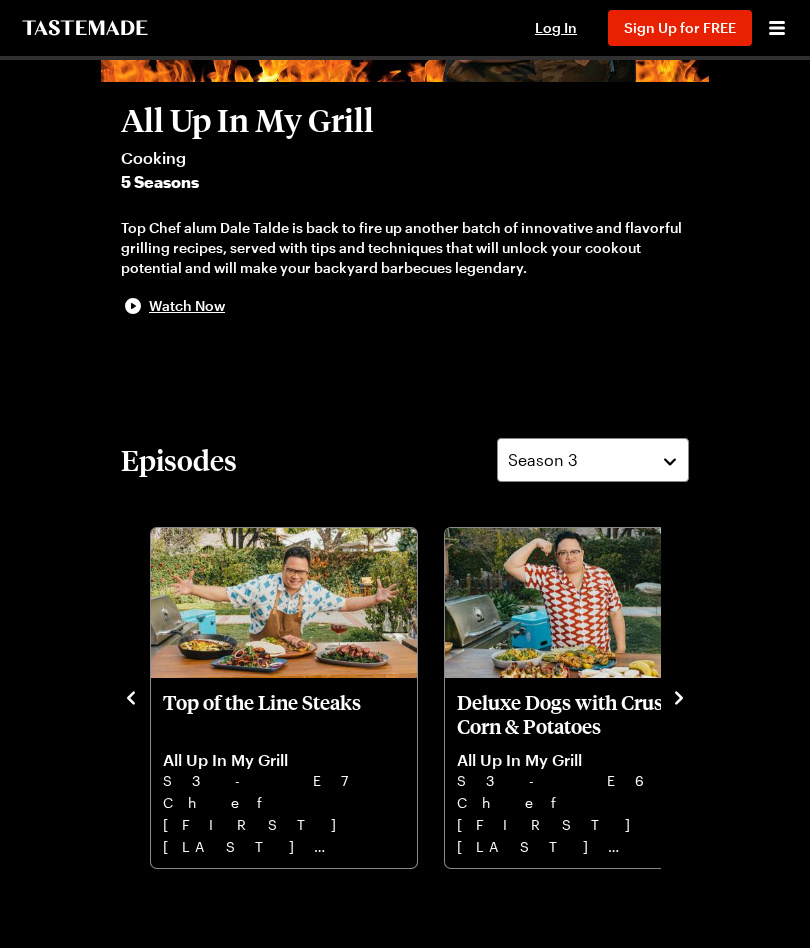 click 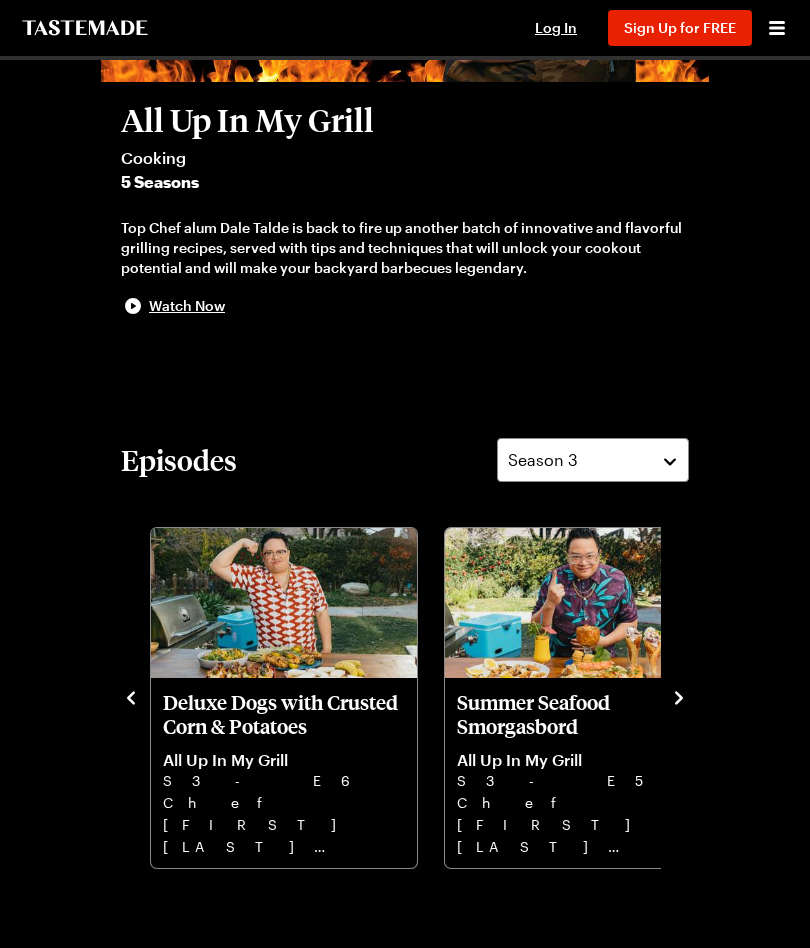 click 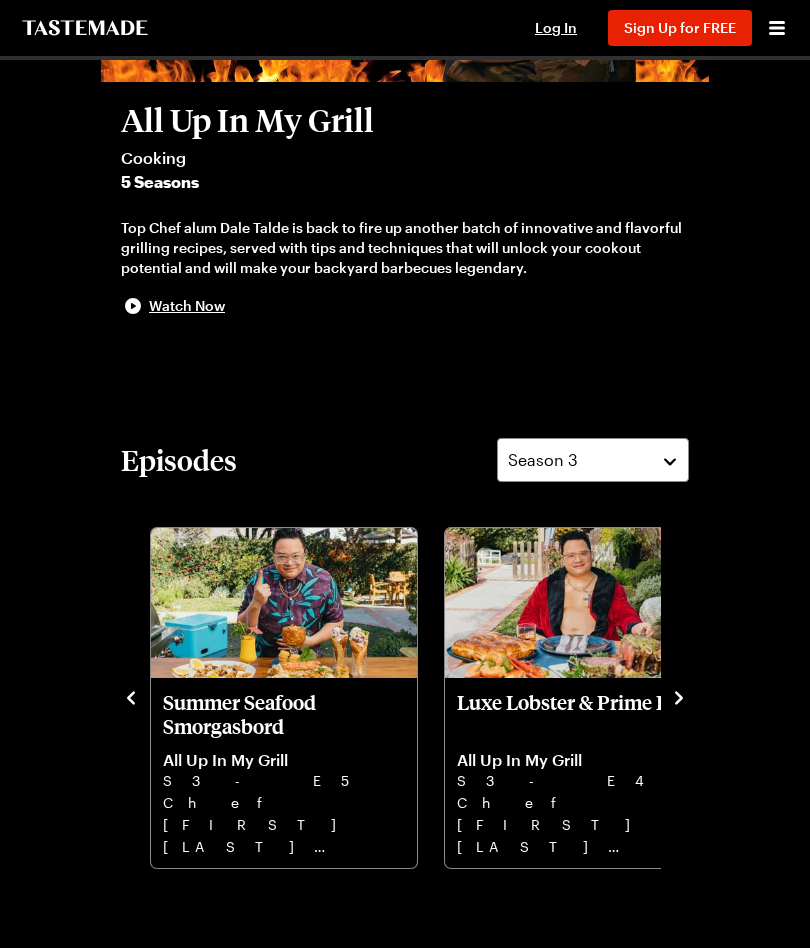 click 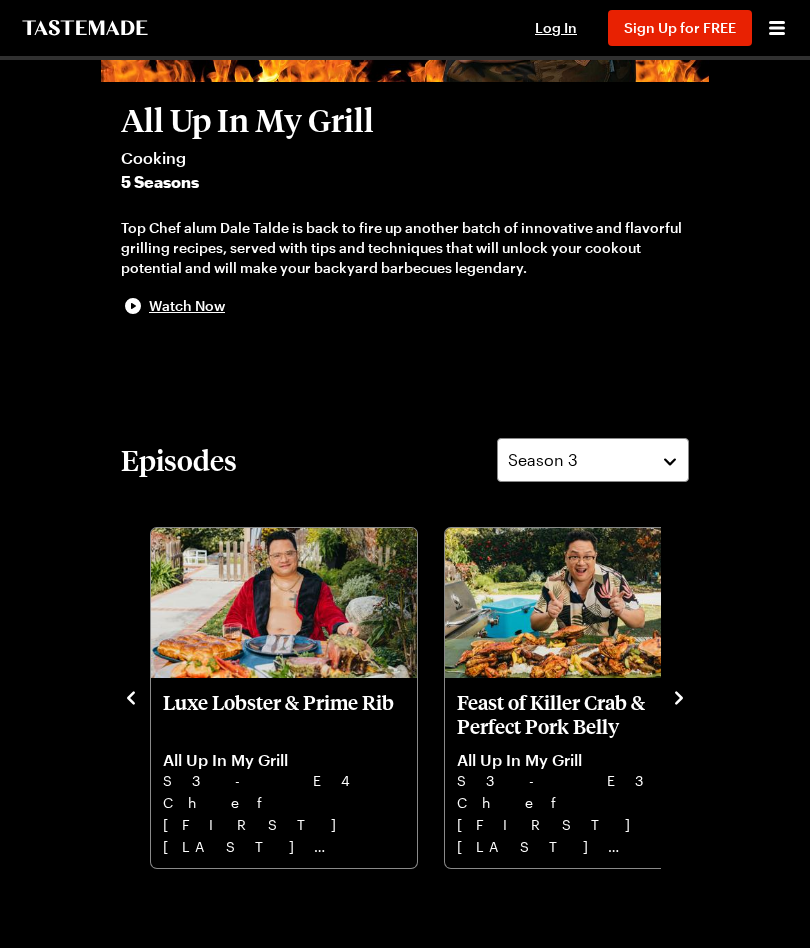 click 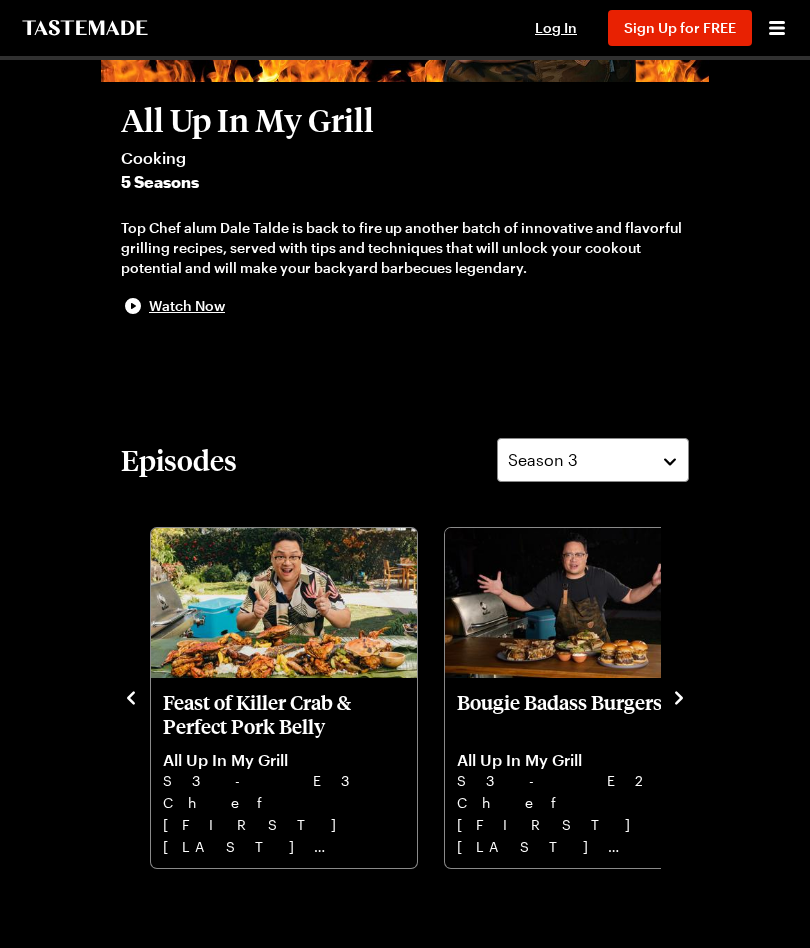 click 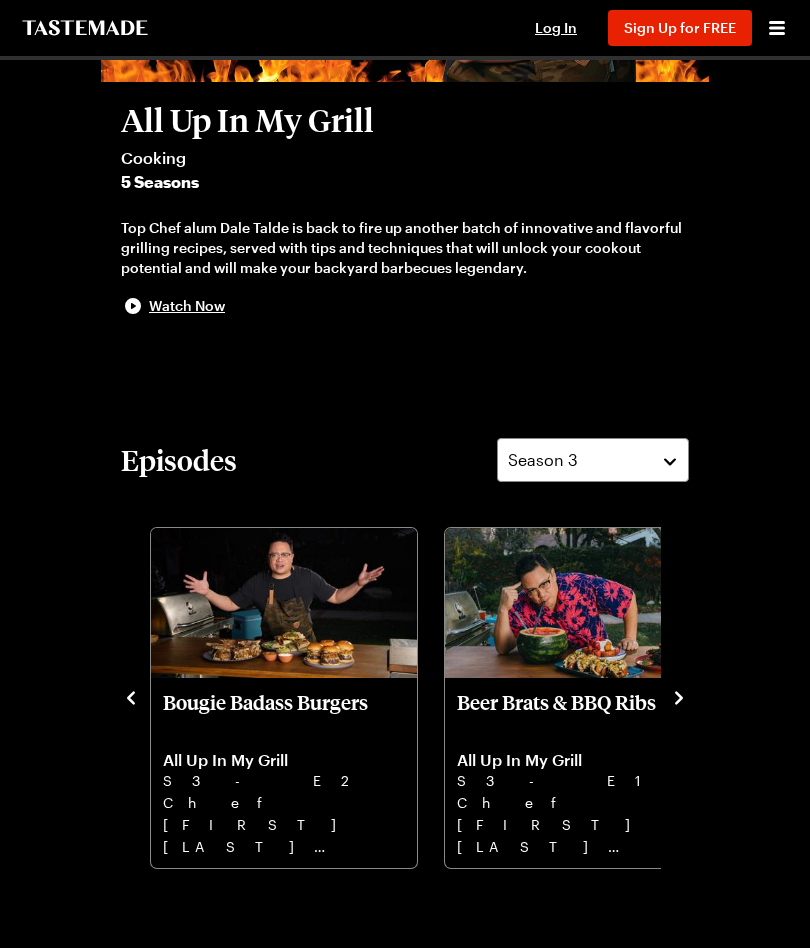 click 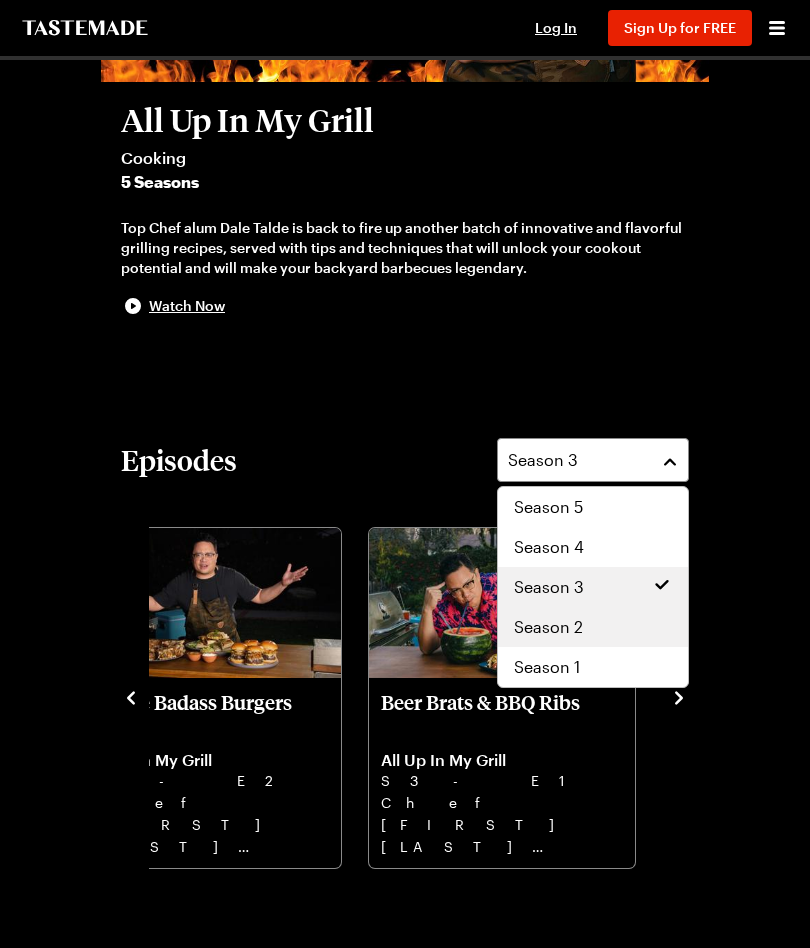 click on "Season 2" at bounding box center (593, 627) 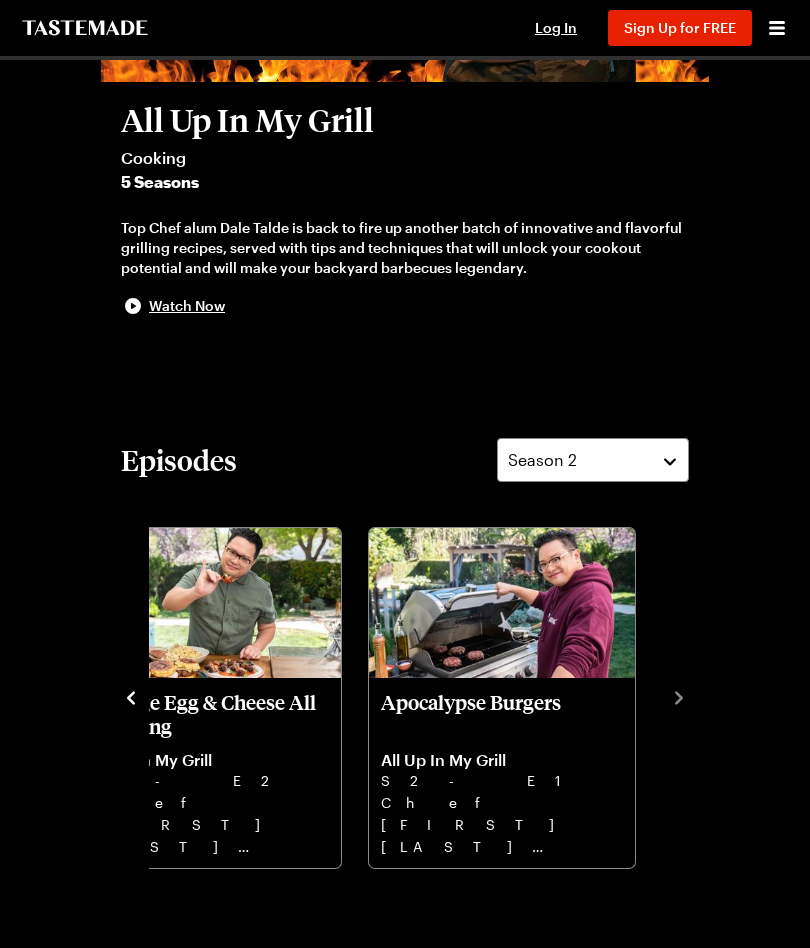 click 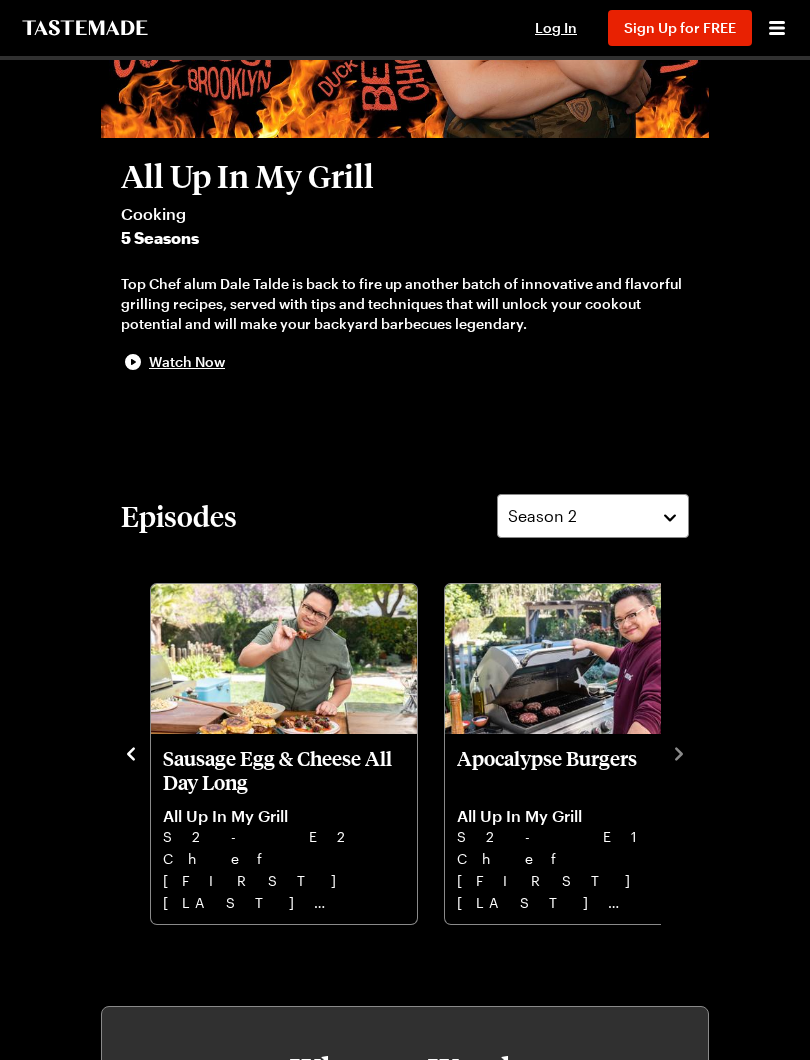 scroll, scrollTop: 315, scrollLeft: 0, axis: vertical 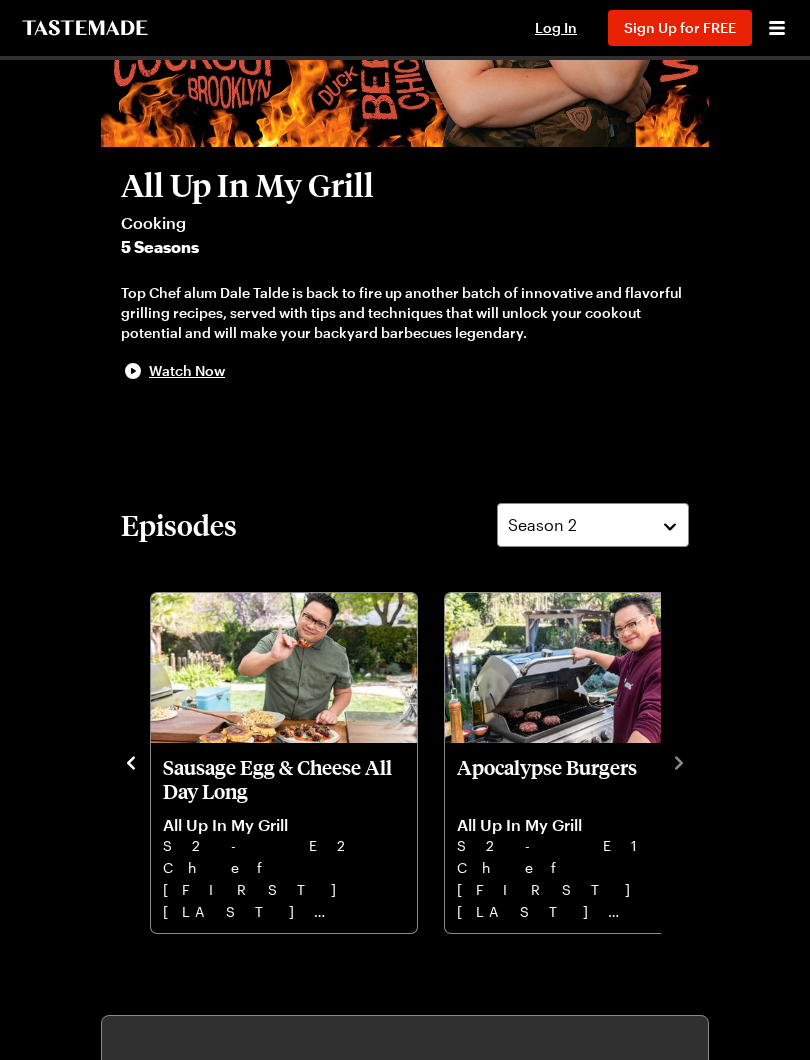 click 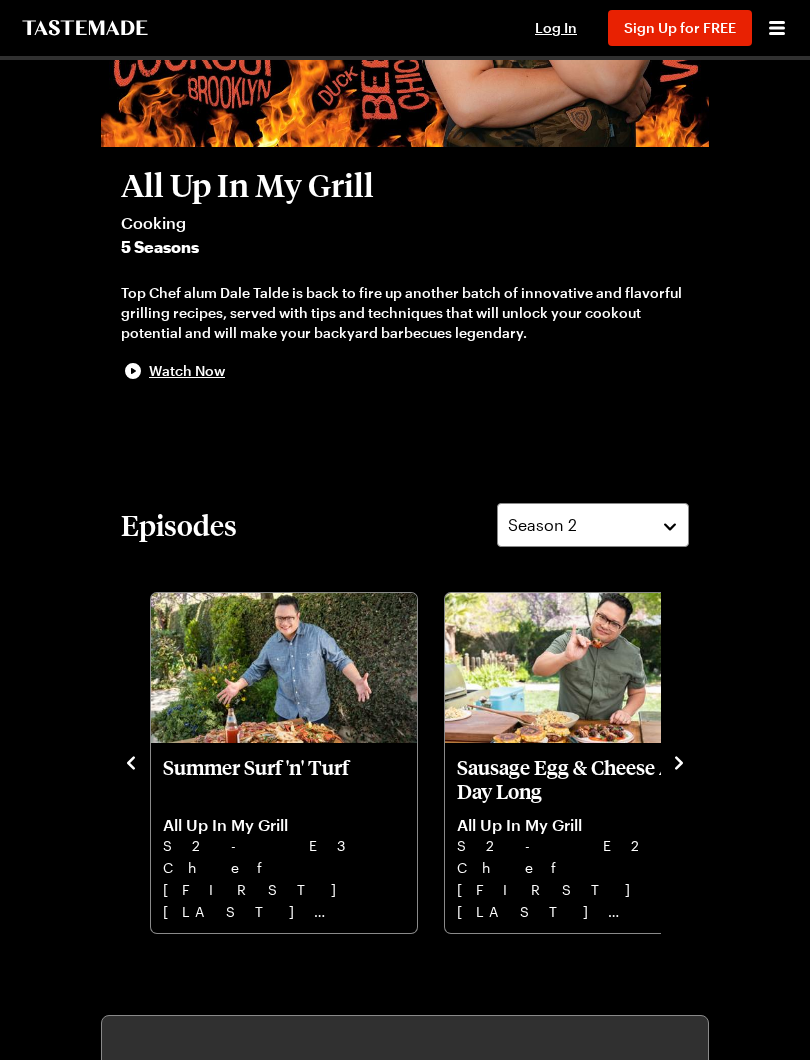 click 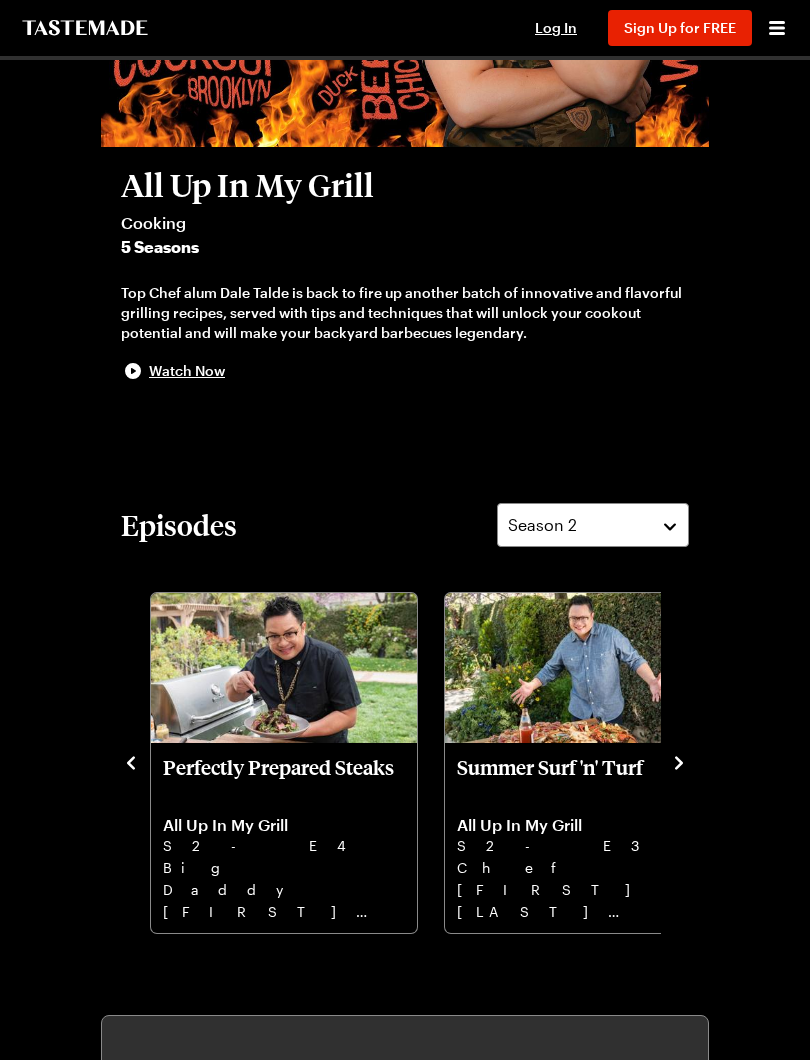 click 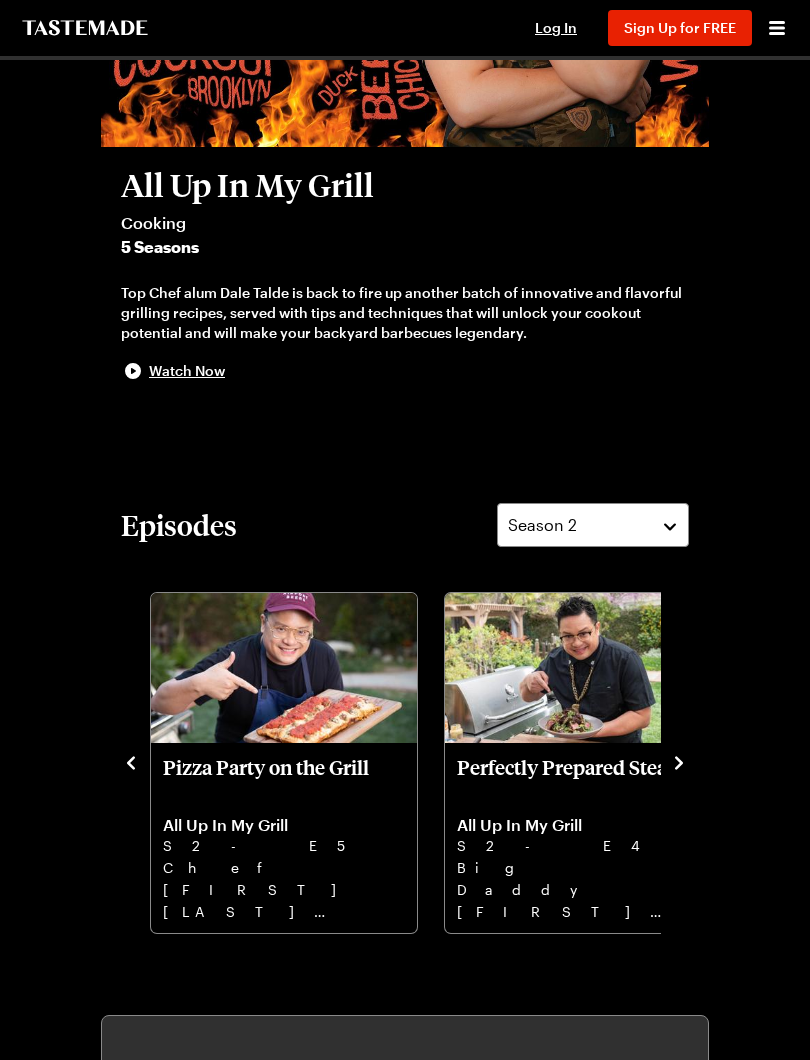 click 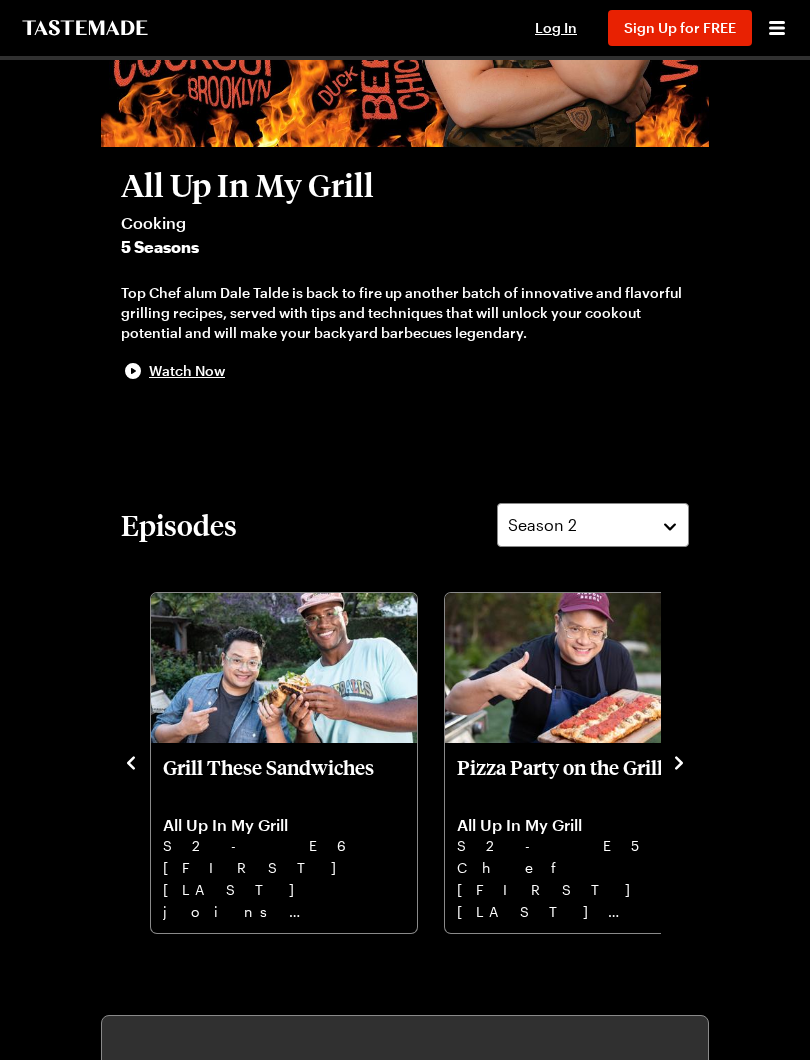 click 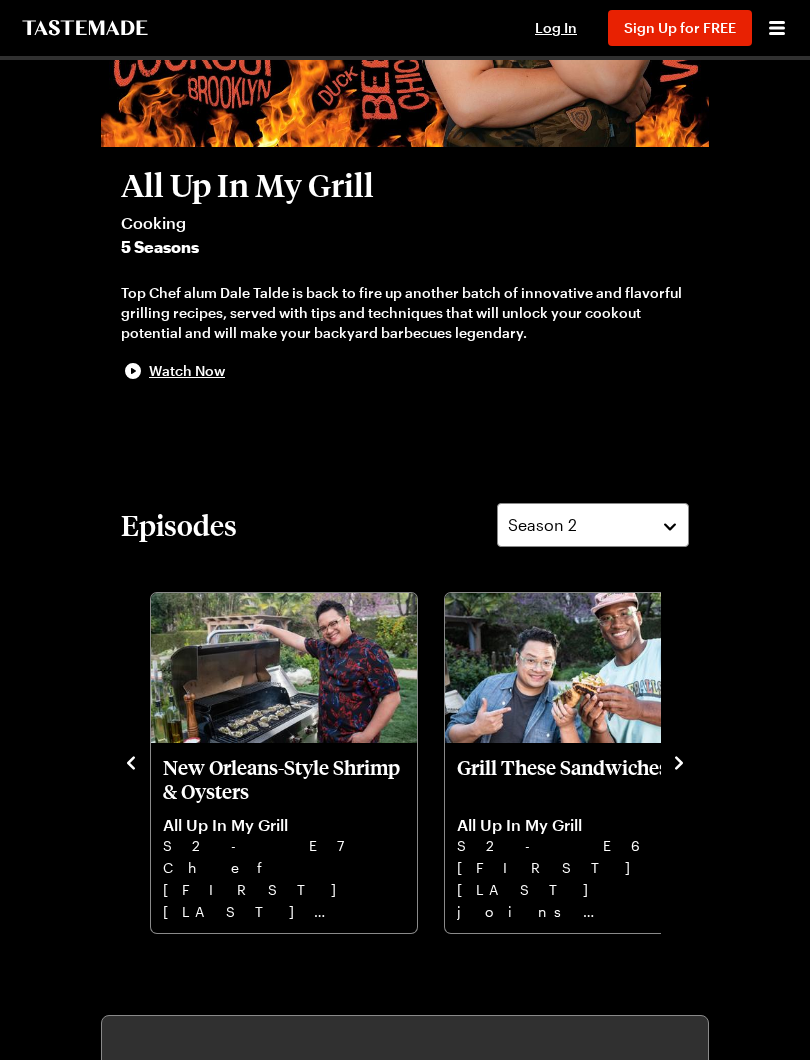 click 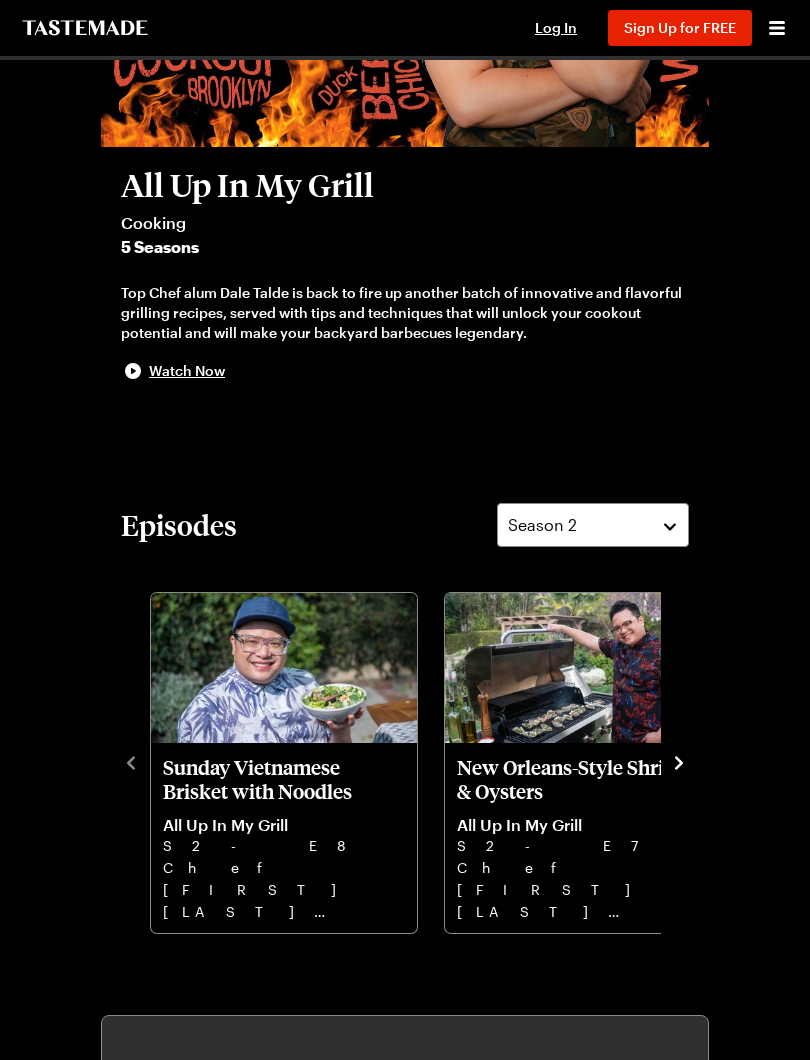 click on "Sunday Vietnamese Brisket with Noodles All Up In My Grill S2 - E8 Chef [FIRST] [LAST] celebrates Sunday with Vietnamese Brisket, Swordfish Summer Rolls, and Frosty Soju Floats. New Orleans-Style Shrimp & Oysters All Up In My Grill S2 - E7 Chef [FIRST] [LAST] he creates NOLA-inspired Oysters, Shrimp Po’boys, Bananas Foster, and a Fruity Hurricane. Grill These Sandwiches All Up In My Grill S2 - E6 [FIRST] [LAST] joins [FIRST] [LAST] as they grill up a Salmon Reuben, a Meatball Banh Mi, and even a frozen treat. Pizza Party on the Grill All Up In My Grill S2 - E5 Chef [FIRST] [LAST] grills up pizzas including a Detroit Style Pie, a Cheddar Naan Pie, and a French Bread Pizza. Perfectly Prepared Steaks All Up In My Grill S2 - E4 Big Daddy [FIRST] [LAST] shows you how to marinate, prep, & grill up the biggest and best steaks out there. Summer Surf 'n' Turf All Up In My Grill S2 - E3 Chef [FIRST] [LAST] makes a Spanish-style surf ‘n’ turf with Pork & Clams, Lobster Fideos, and Tomato Tuna Bread. Sausage Egg & Cheese All Day Long" at bounding box center (405, 761) 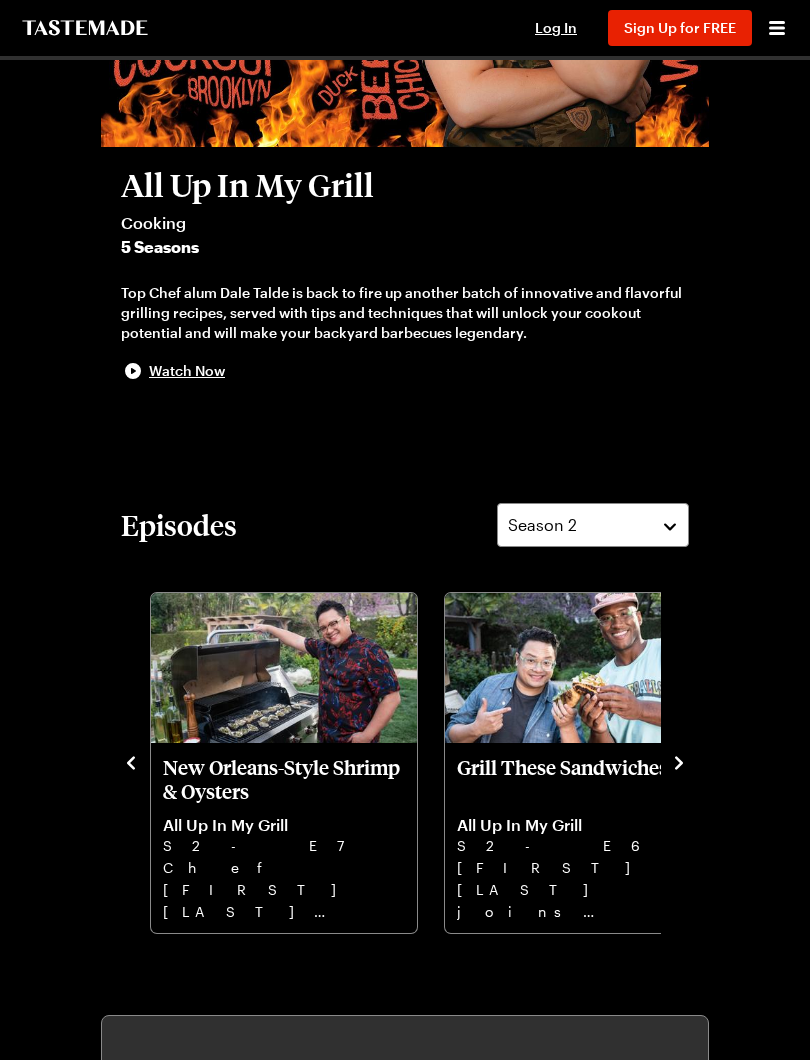 click 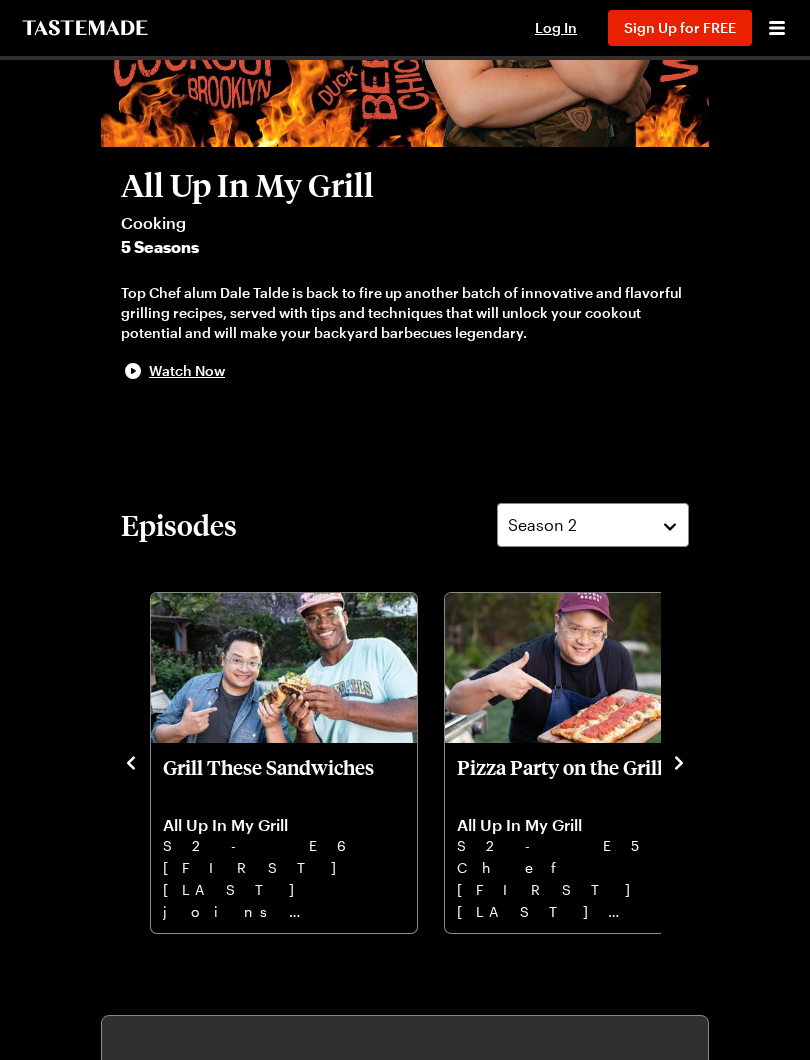 click 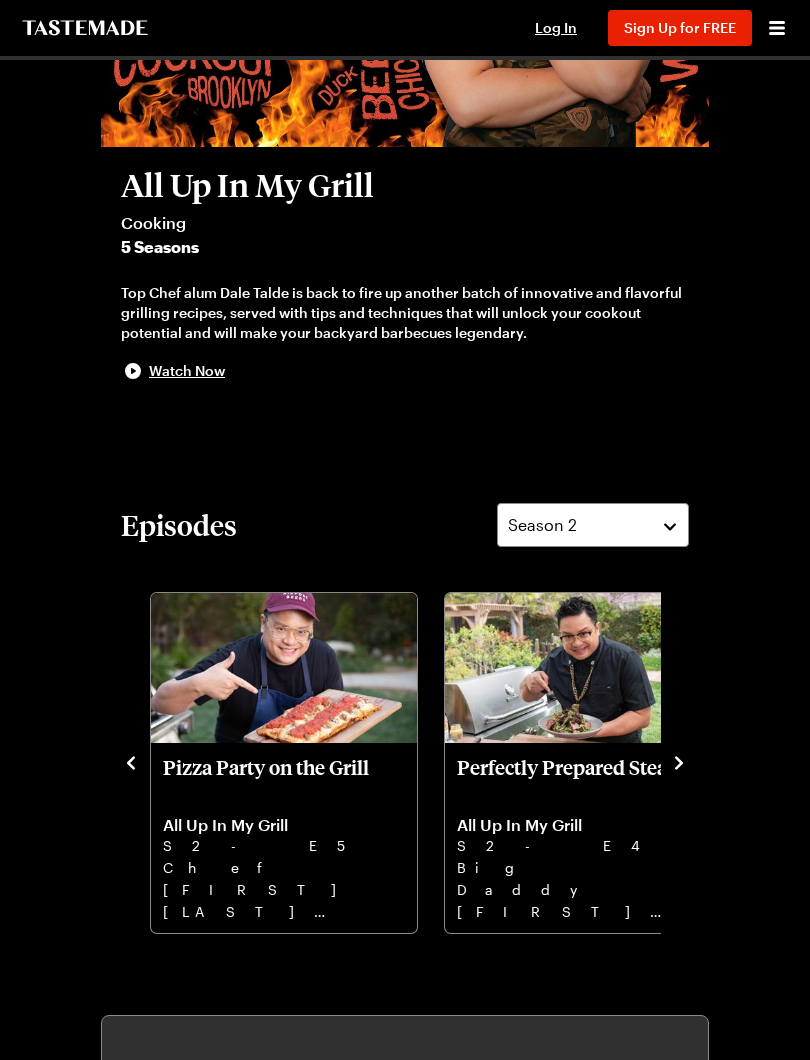 click 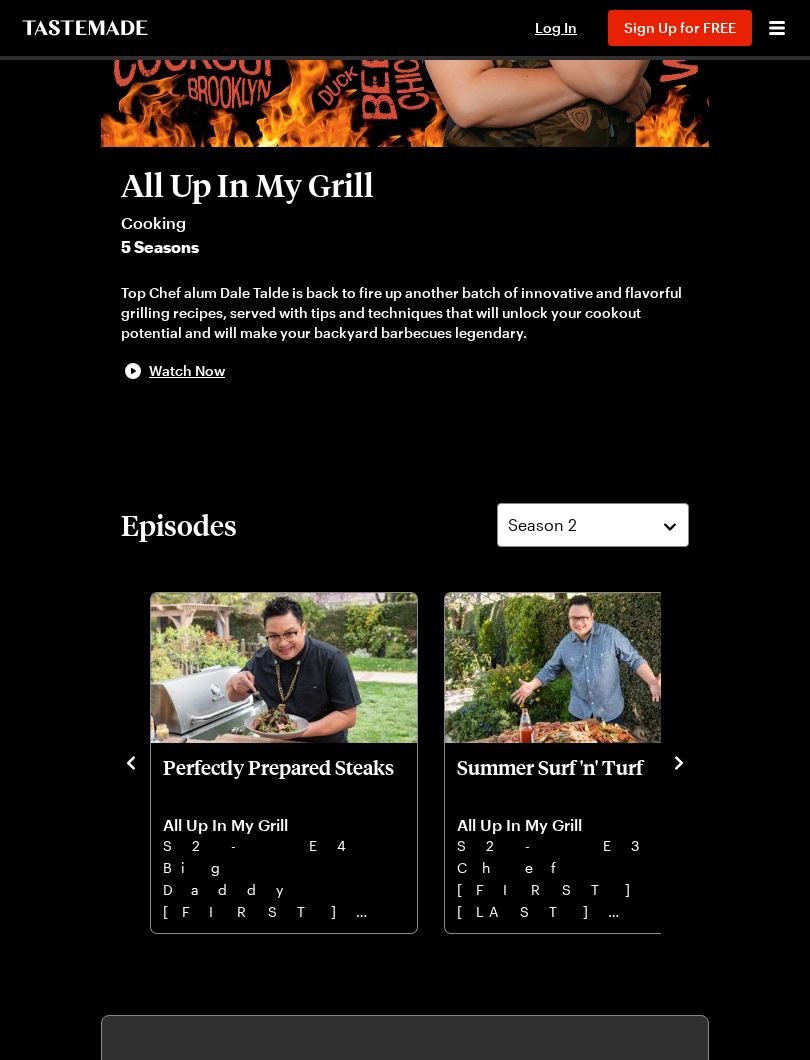 click 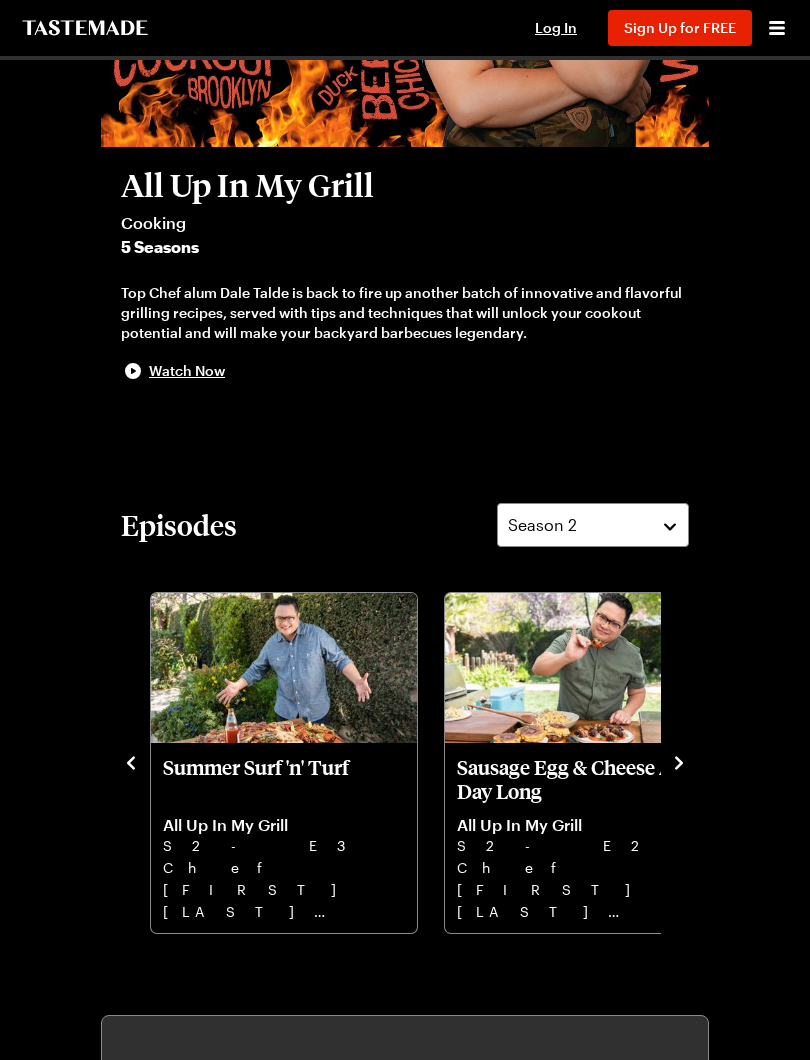 click 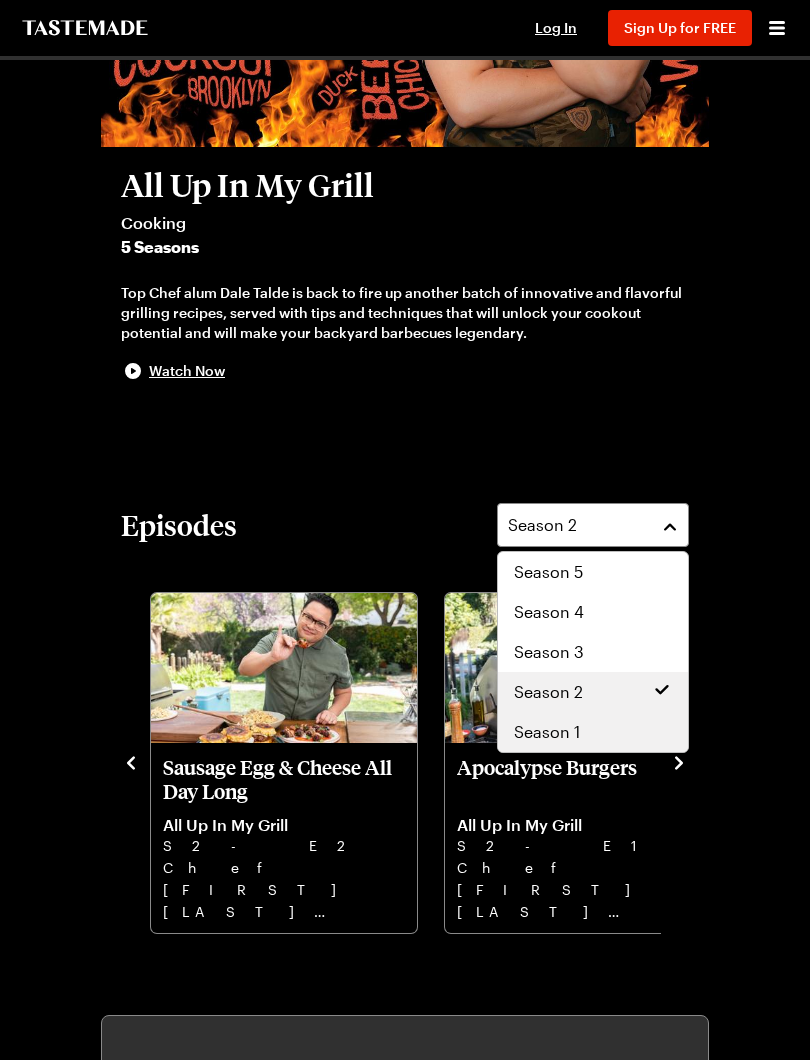 click on "Season 1" at bounding box center [593, 732] 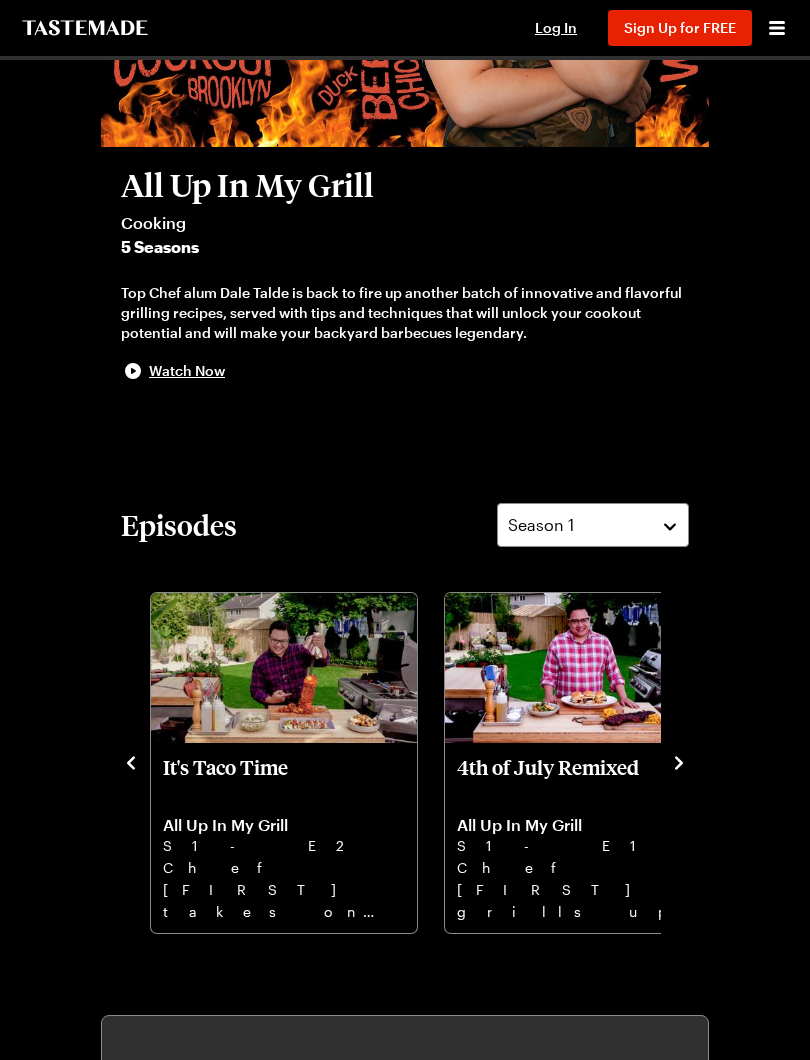 click 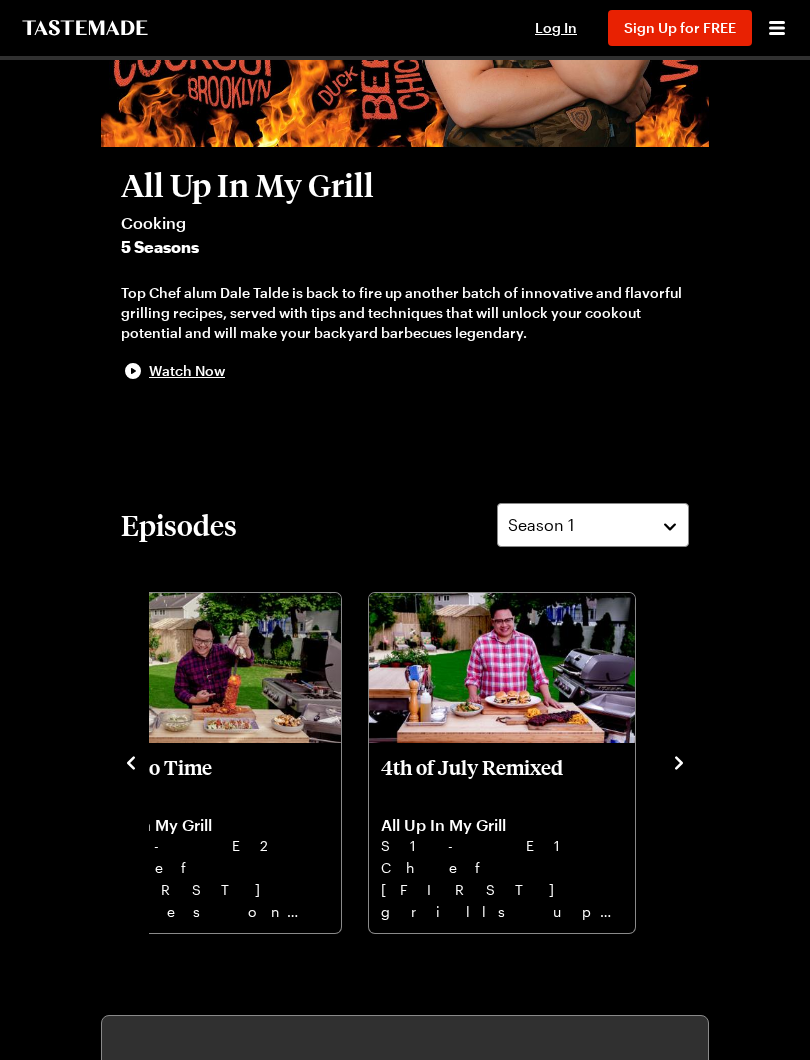 click 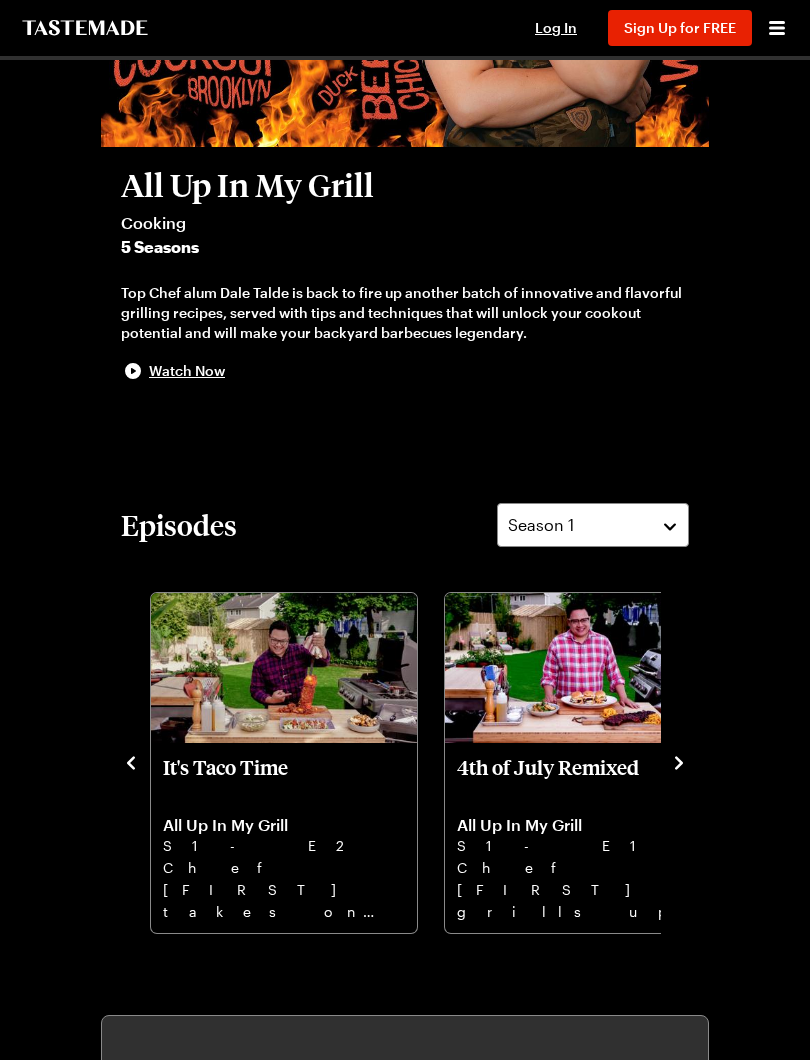 click 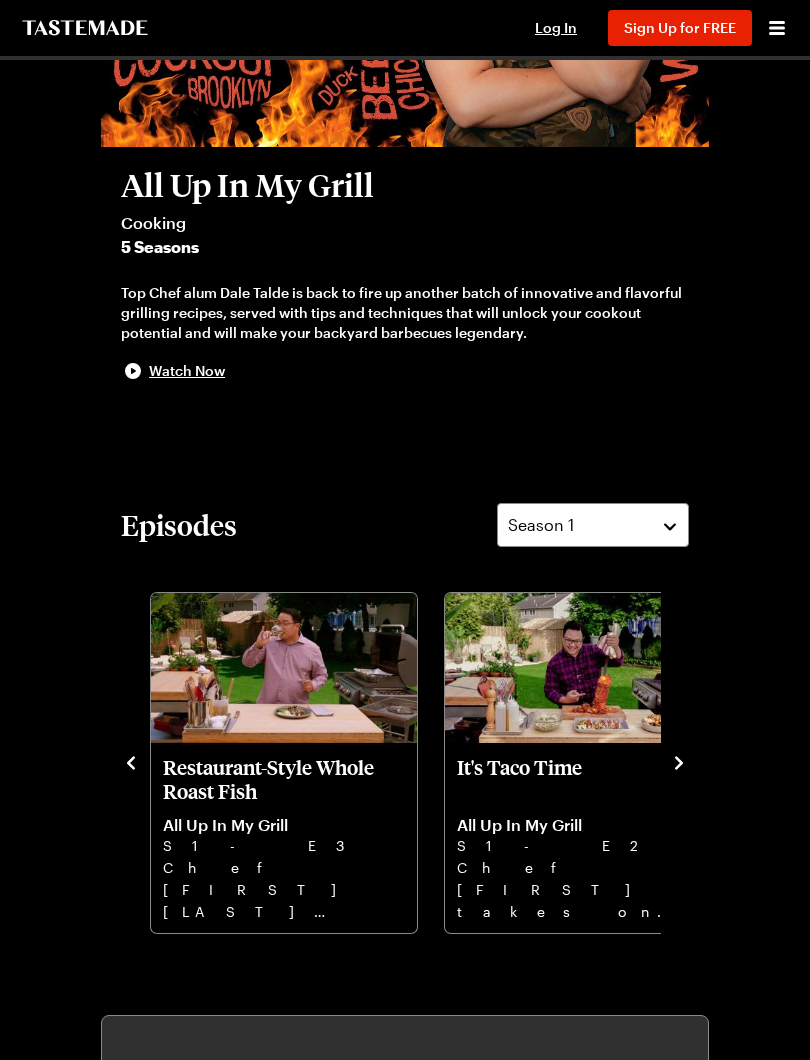 click on "End of Summer Seafood Feast All Up In My Grill S1 - E8 Chef [FIRST] says bon voyage to summer with a giant seafood feast of lobster, crab, clams, shrimp, and scallops. Kabobs and Skewers All Up In My Grill S1 - E7 Chef [FIRST] grills up a Mediterranean-inspired feast of beef and shrimp kabobs with tomatoes and pita. Vegetables, But Delicious All Up In My Grill S1 - E6 Chef [FIRST] makes vegetables the main course with savory trumpet mushrooms and spicy ssam jang eggplant. Brunch On The Grill All Up In My Grill S1 - E5 Chef [FIRST] creates a showstopping brunch featuring his dutch baby pancake with tangerine maple syrup. The Chicken Episode All Up In My Grill S1 - E4 Chef [FIRST] kicks up the heat with his angry chicken recipe, a spicy, spatchcocked and grilled whole chicken. Restaurant-Style Whole Roast Fish All Up In My Grill S1 - E3 Chef [FIRST] grills to impress with a fancy-looking yet easy-to-make whole roasted fish with watermelon salad. It's Taco Time All Up In My Grill S1 - E2 4th of July Remixed All Up In My Grill" at bounding box center [405, 761] 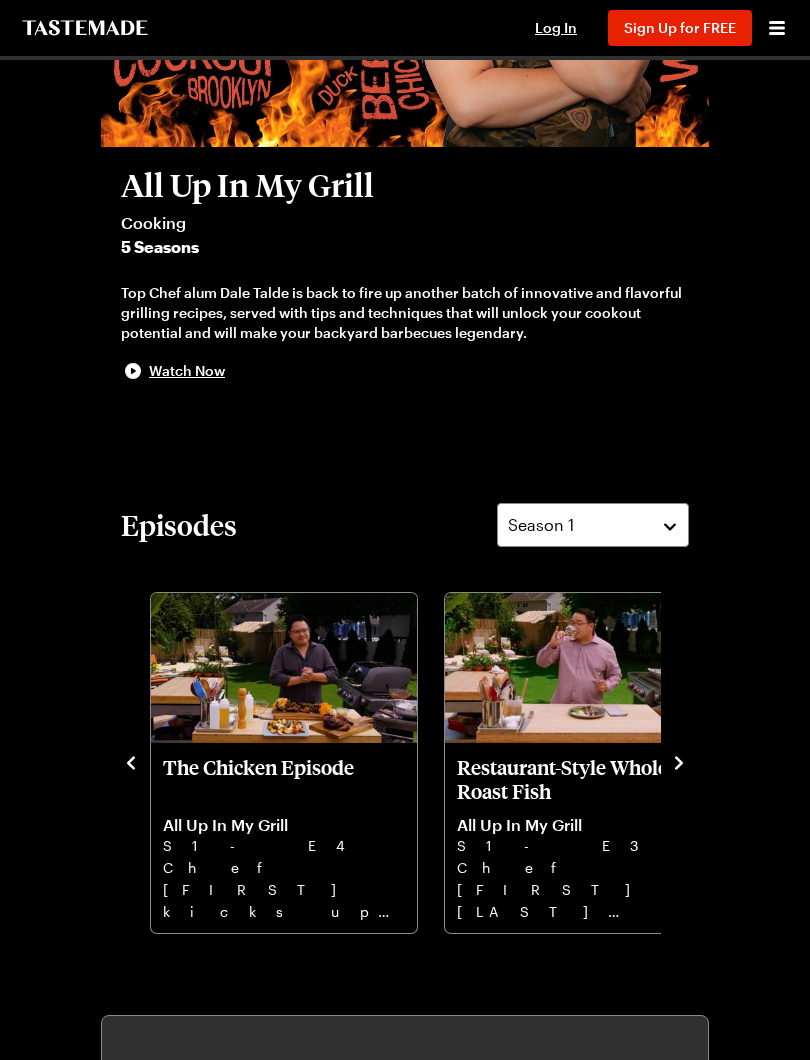 click 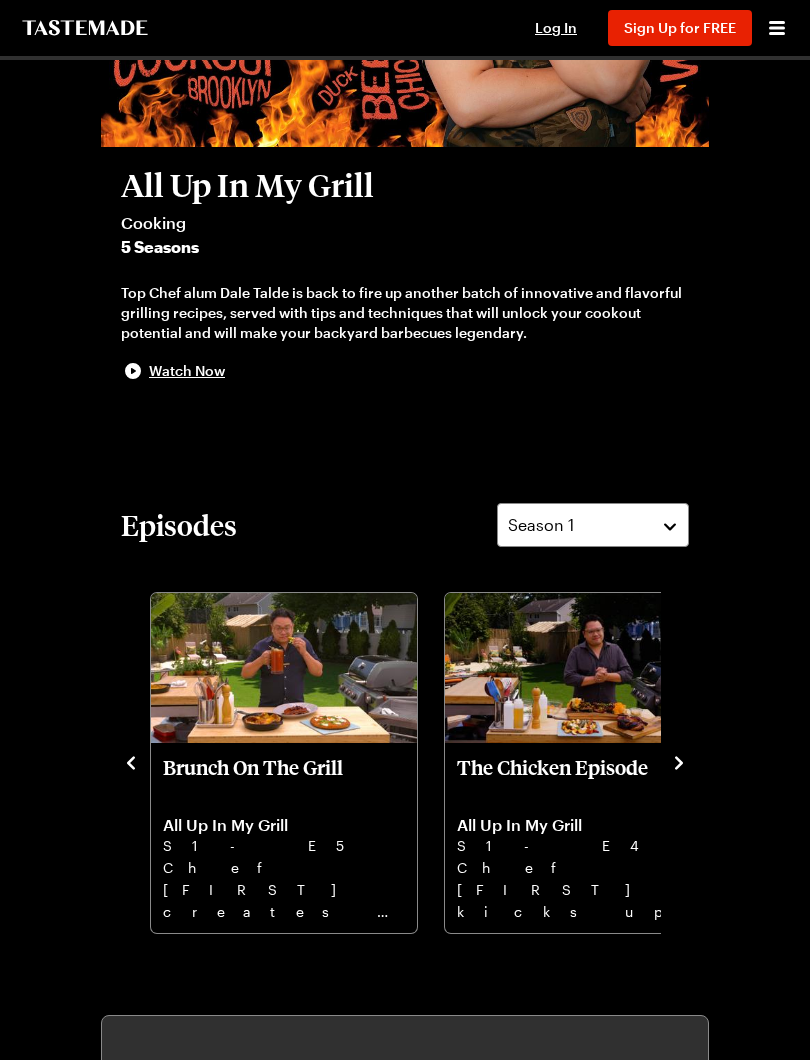 click 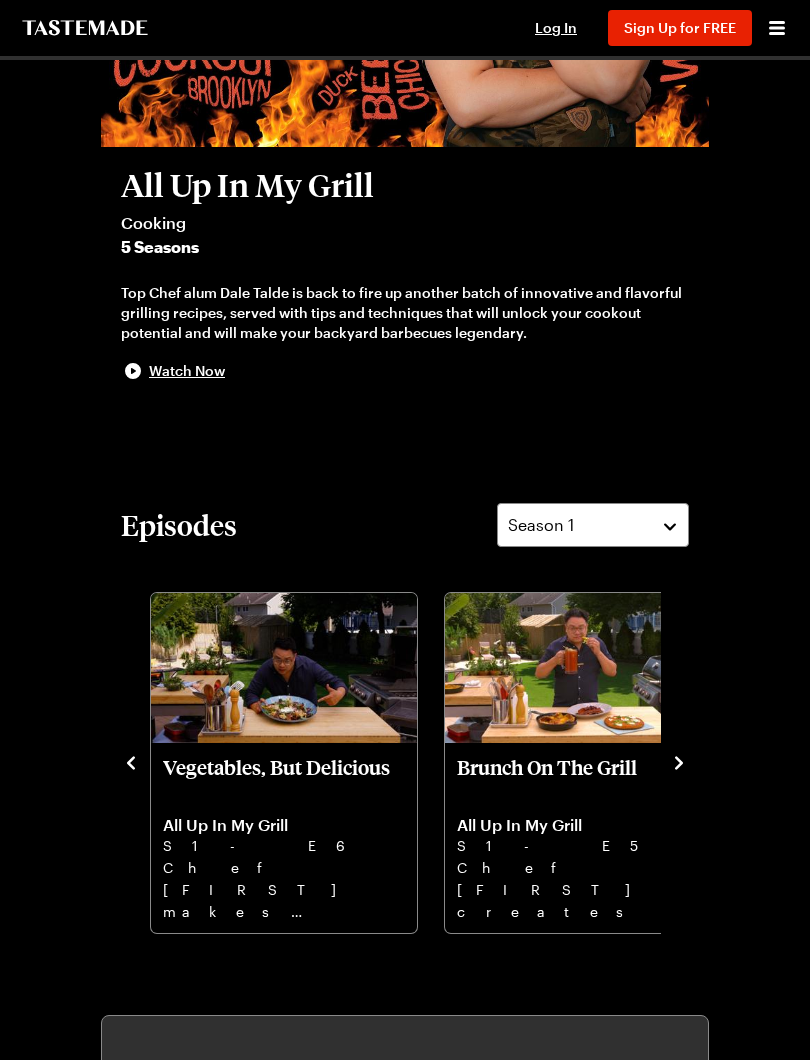 click 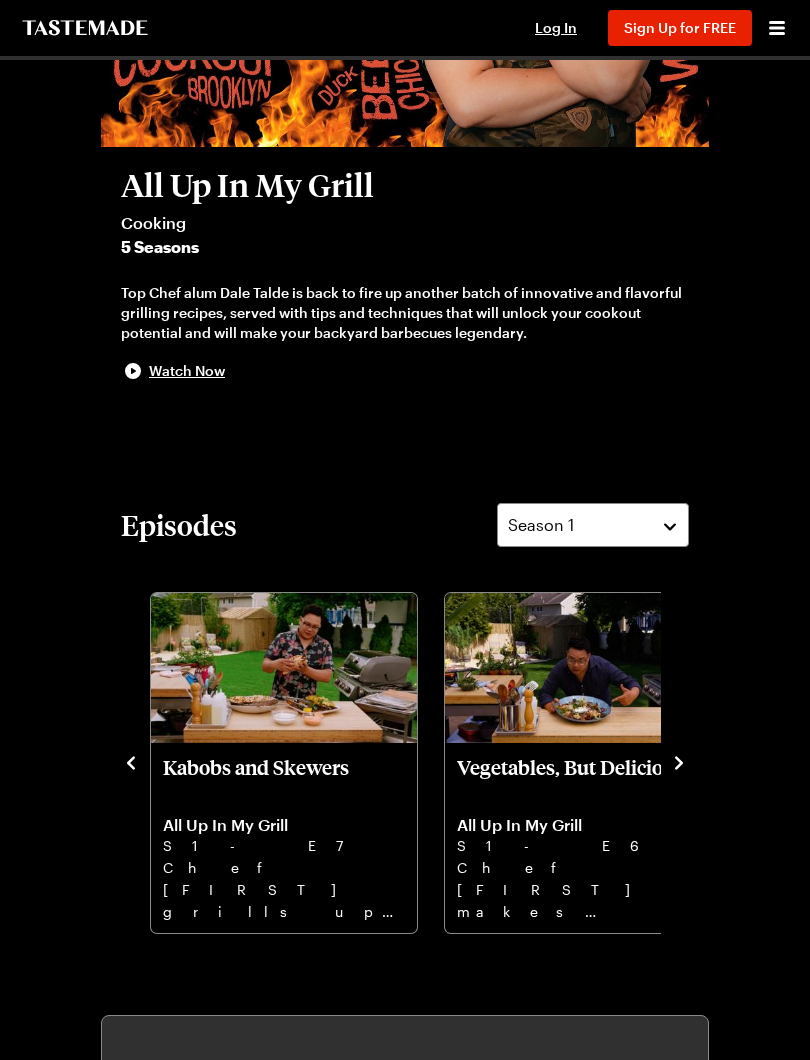 click 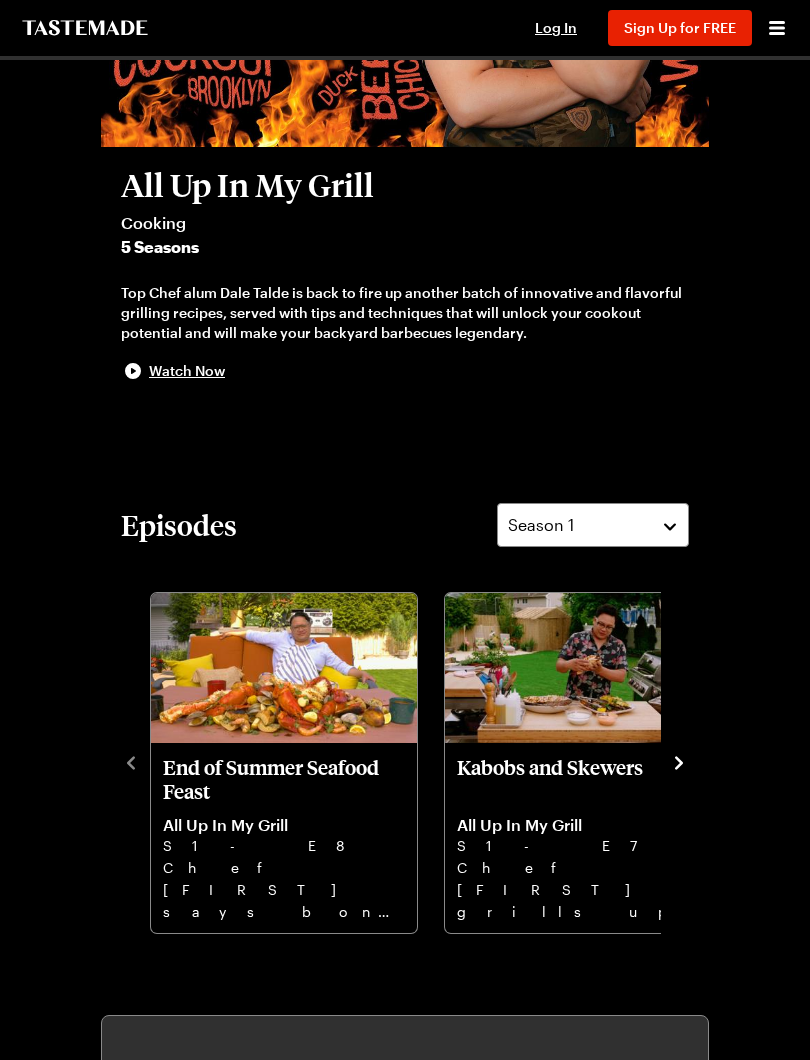click on "End of Summer Seafood Feast All Up In My Grill S1 - E8 Chef [FIRST] says bon voyage to summer with a giant seafood feast of lobster, crab, clams, shrimp, and scallops. Kabobs and Skewers All Up In My Grill S1 - E7 Chef [FIRST] grills up a Mediterranean-inspired feast of beef and shrimp kabobs with tomatoes and pita. Vegetables, But Delicious All Up In My Grill S1 - E6 Chef [FIRST] makes vegetables the main course with savory trumpet mushrooms and spicy ssam jang eggplant. Brunch On The Grill All Up In My Grill S1 - E5 Chef [FIRST] creates a showstopping brunch featuring his dutch baby pancake with tangerine maple syrup. The Chicken Episode All Up In My Grill S1 - E4 Chef [FIRST] kicks up the heat with his angry chicken recipe, a spicy, spatchcocked and grilled whole chicken. Restaurant-Style Whole Roast Fish All Up In My Grill S1 - E3 Chef [FIRST] grills to impress with a fancy-looking yet easy-to-make whole roasted fish with watermelon salad. It's Taco Time All Up In My Grill S1 - E2 4th of July Remixed All Up In My Grill" at bounding box center [405, 761] 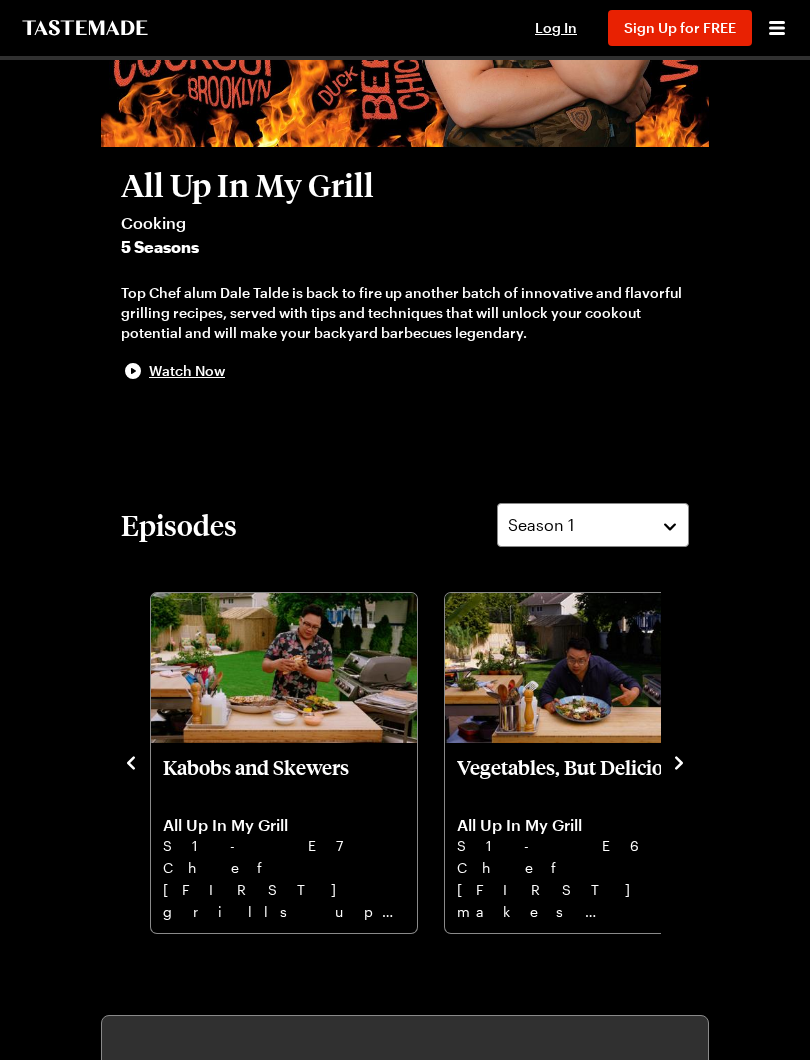 click at bounding box center (679, 761) 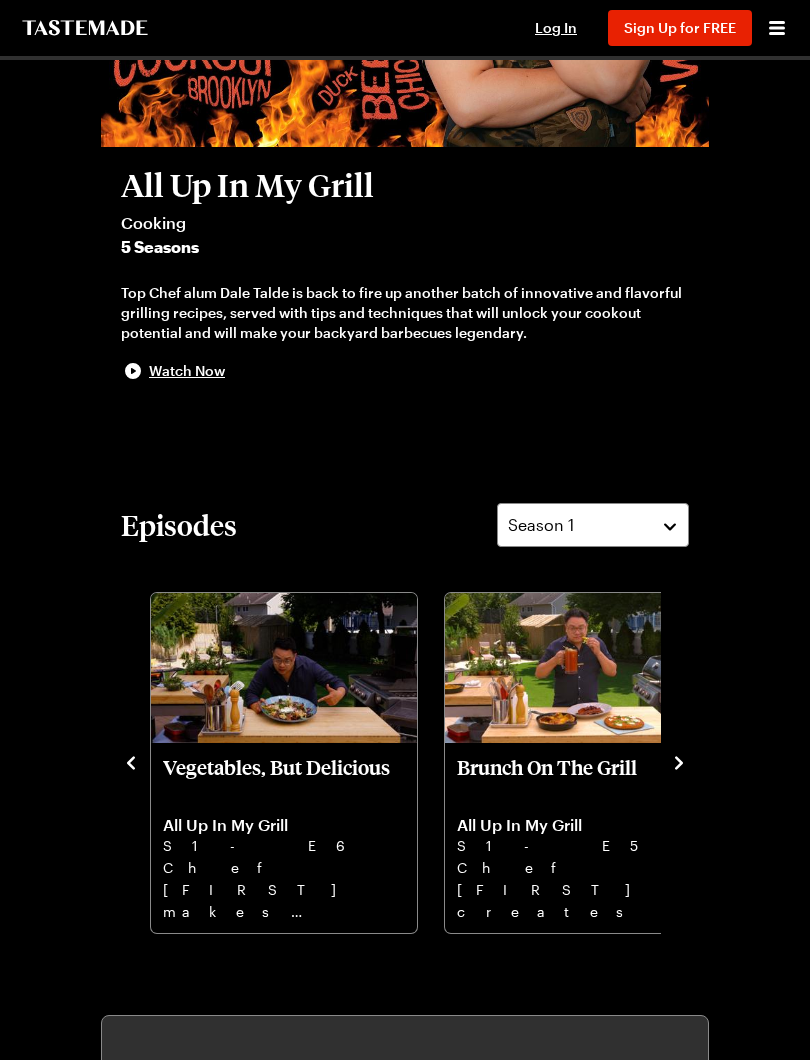 click 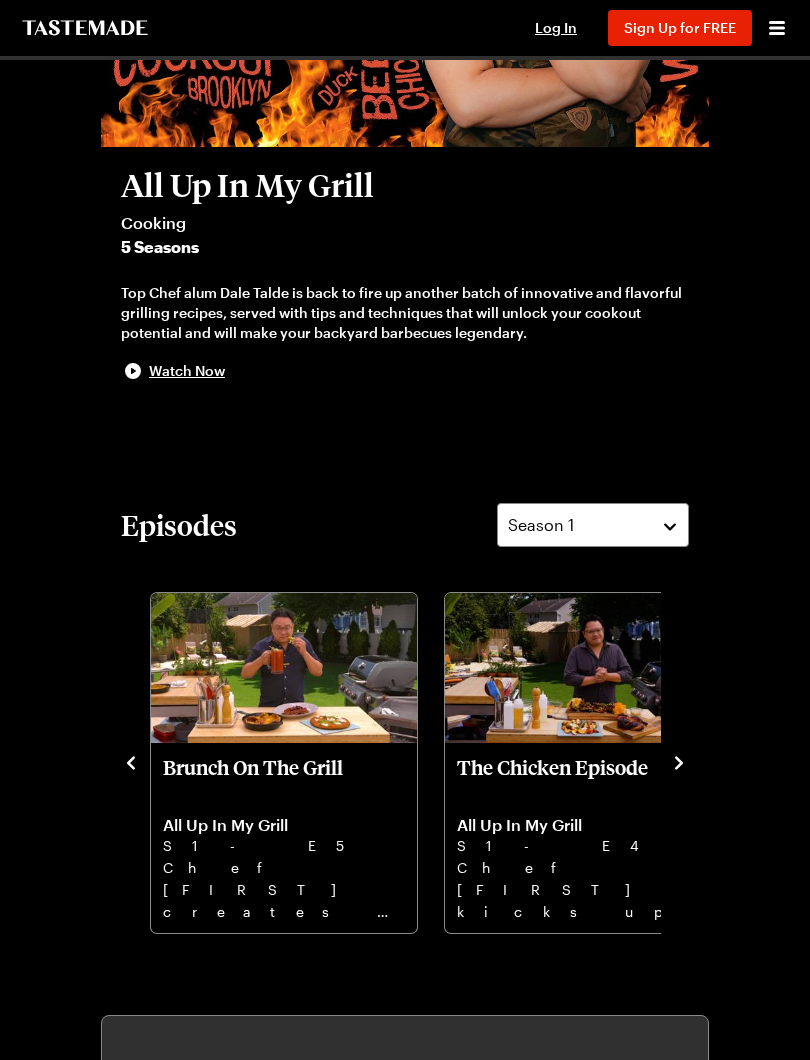 click at bounding box center [679, 761] 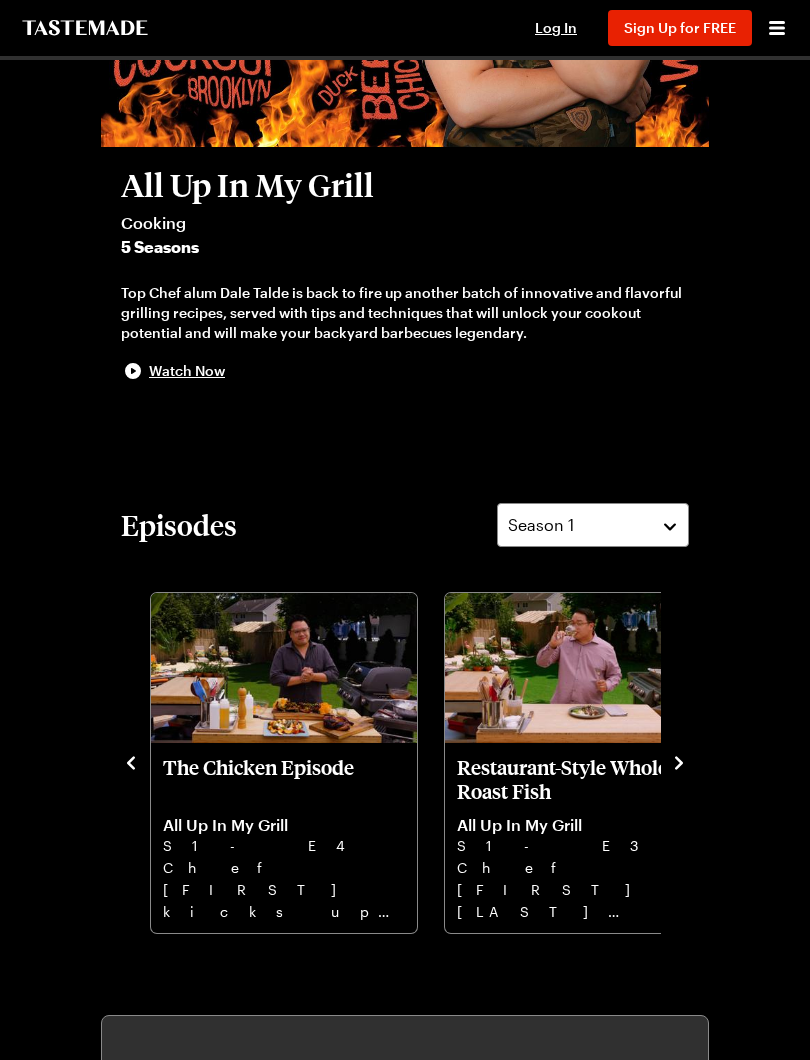 click 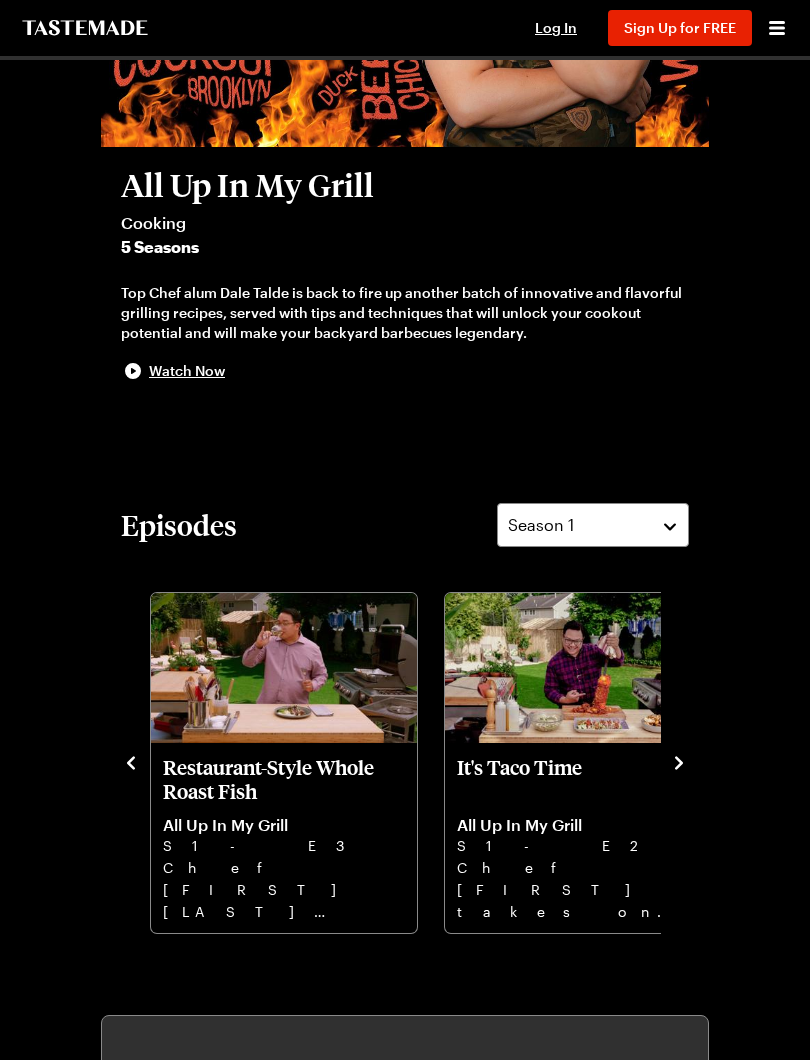 click 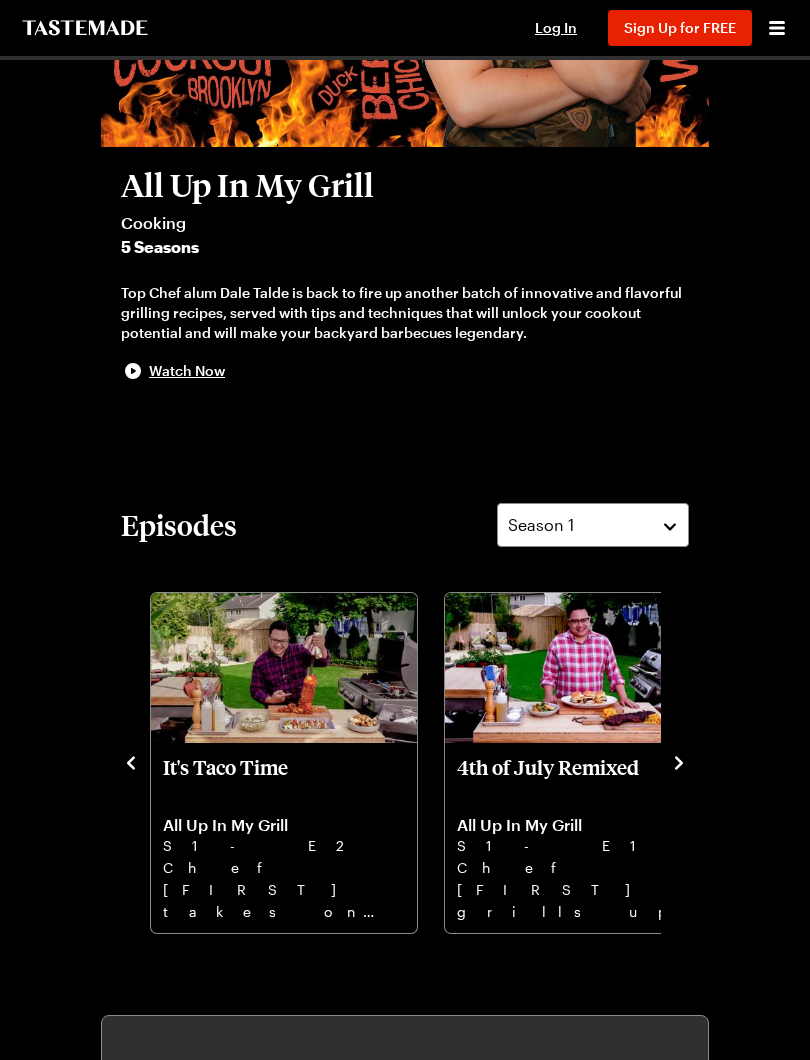 click 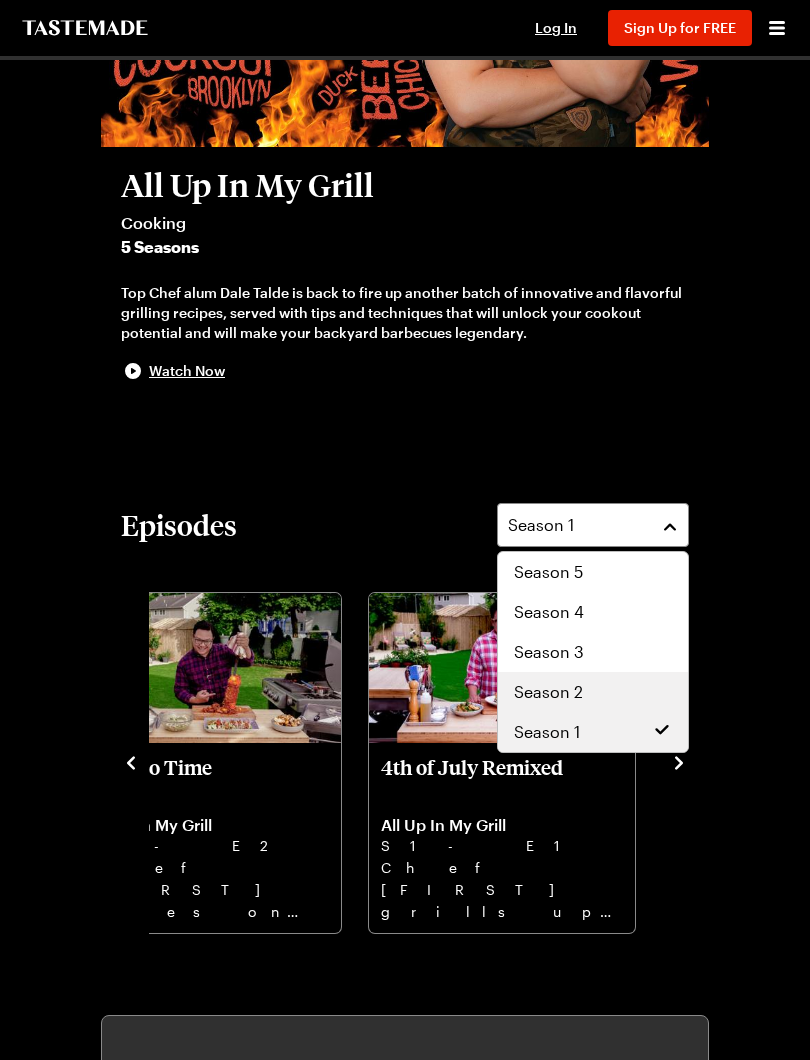 click on "Season 2" at bounding box center (593, 692) 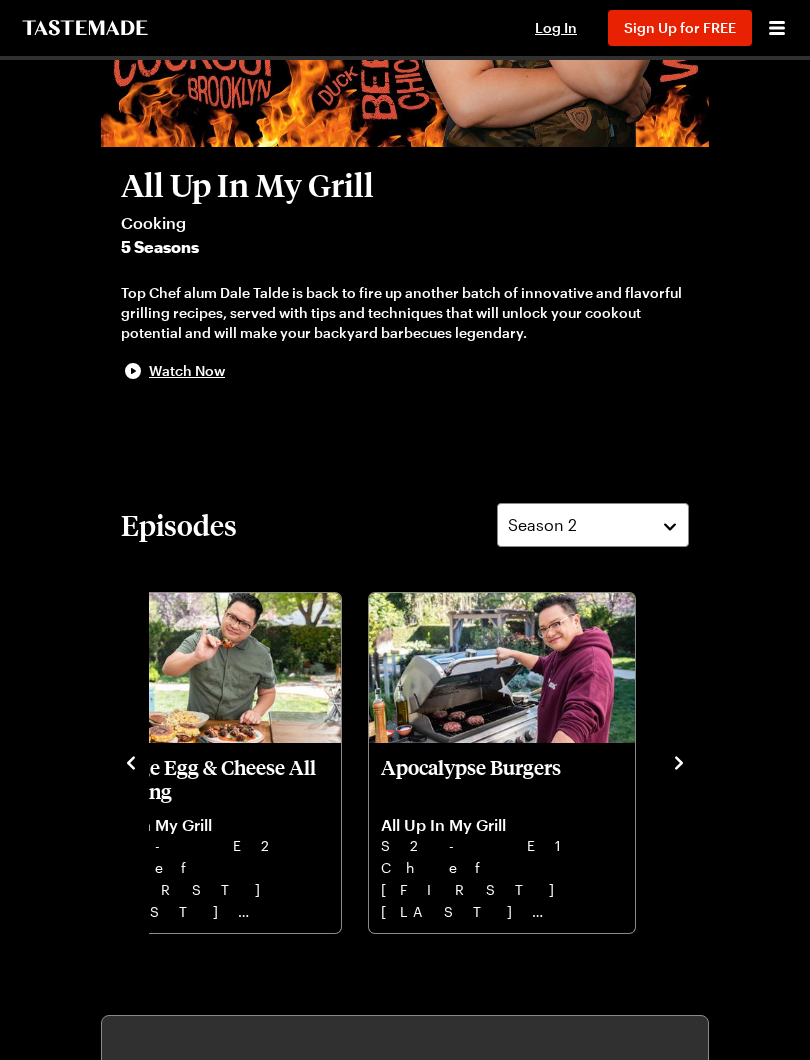 click 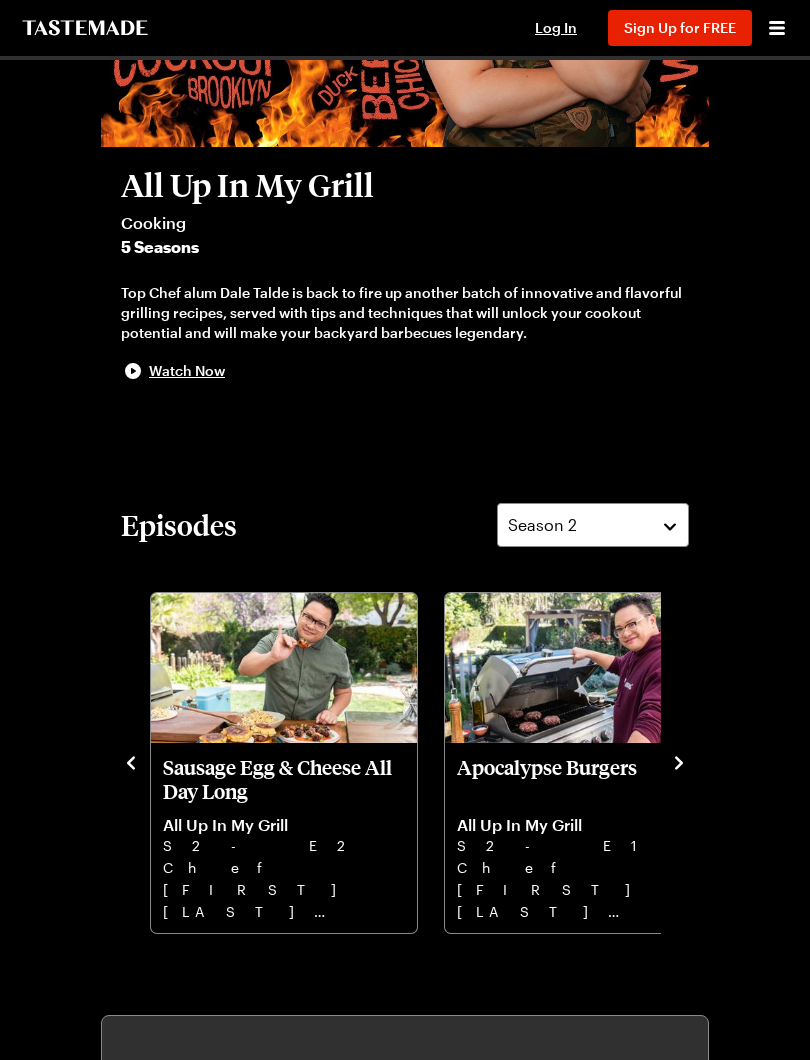 click on "All Up In My Grill" at bounding box center (284, 825) 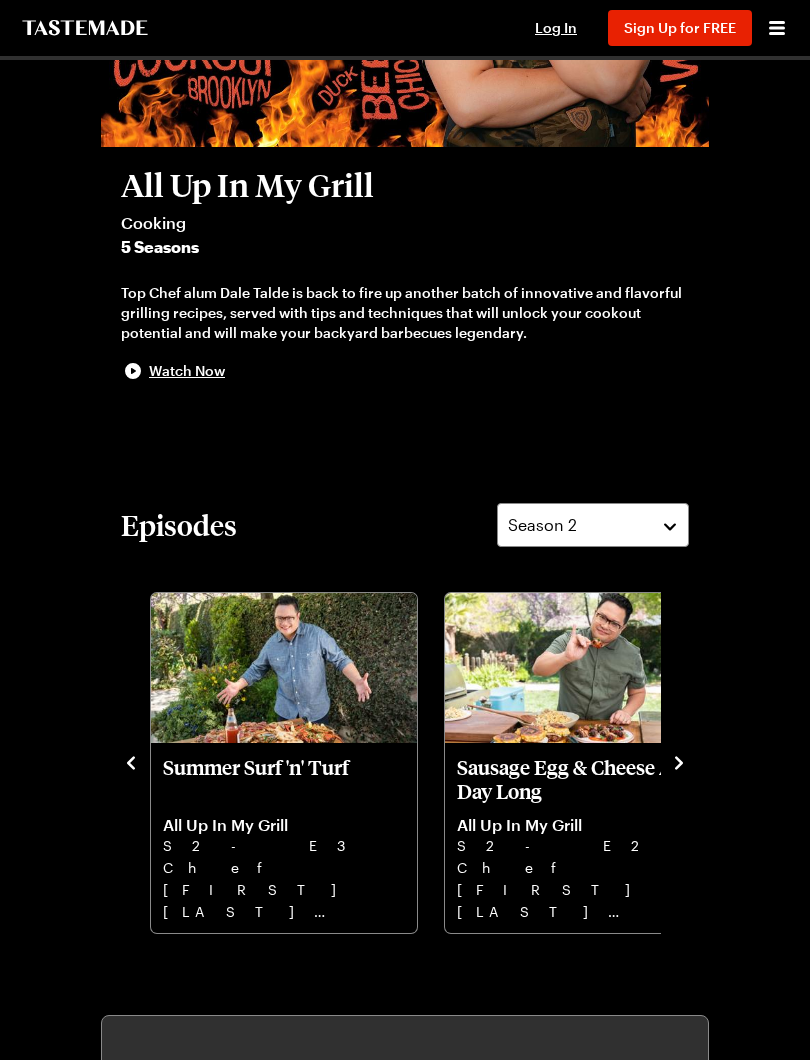 click 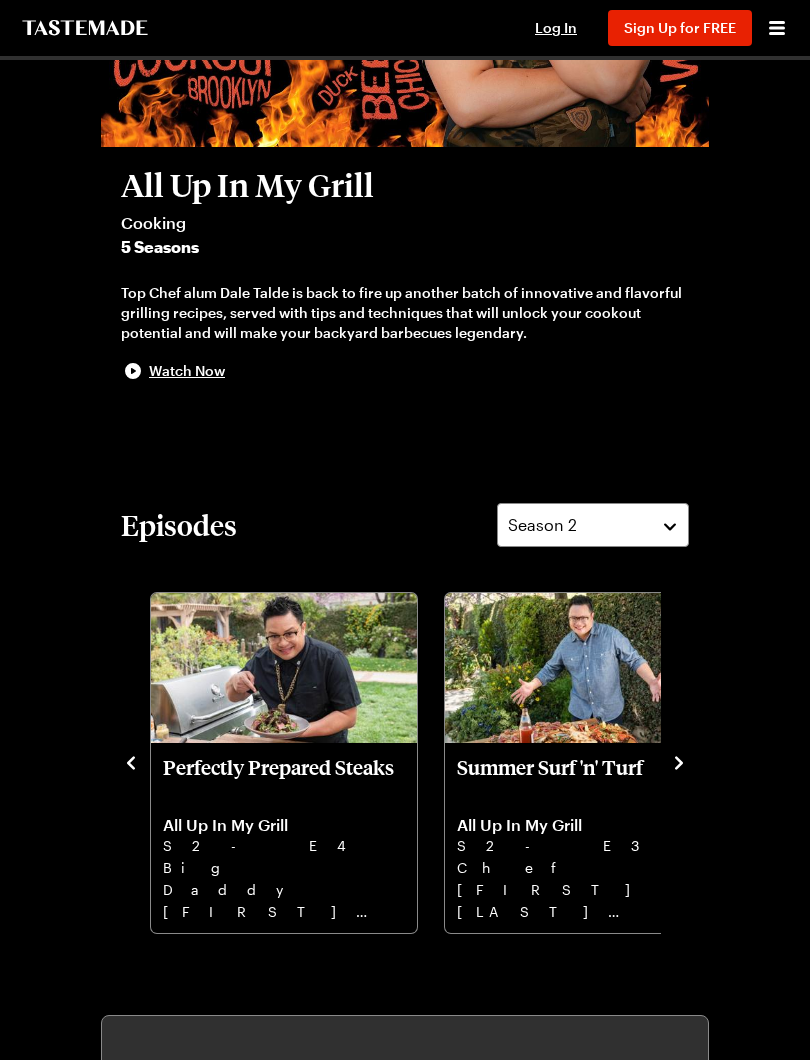 click 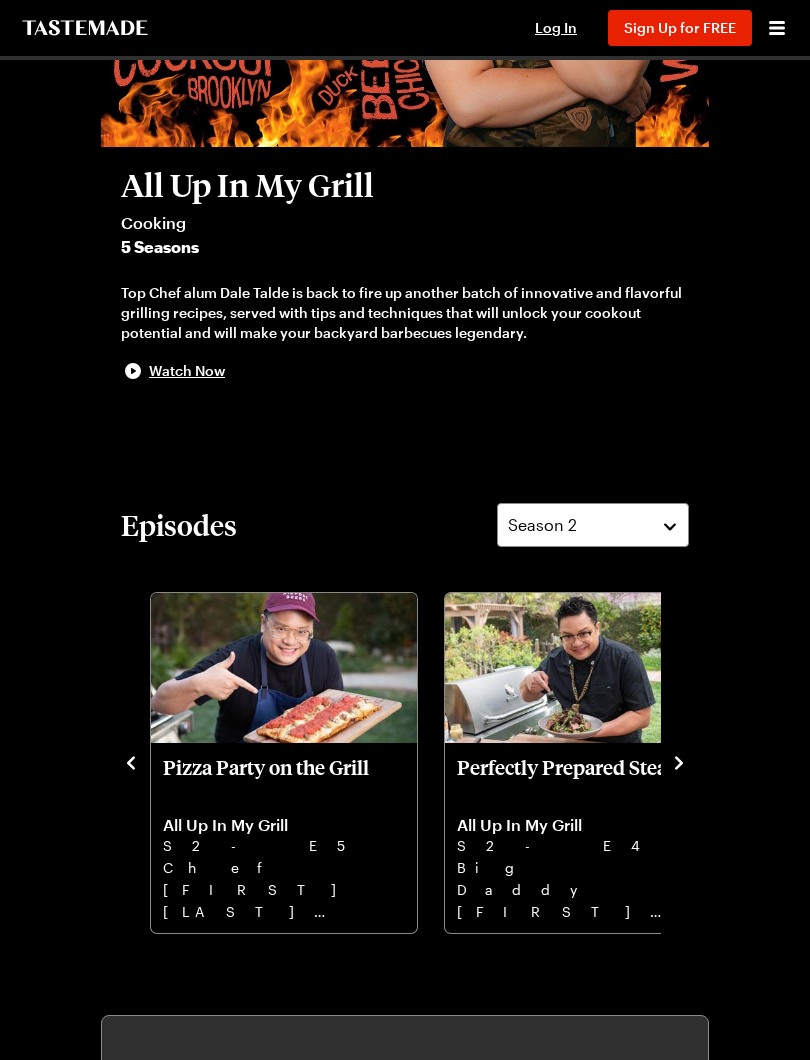 click 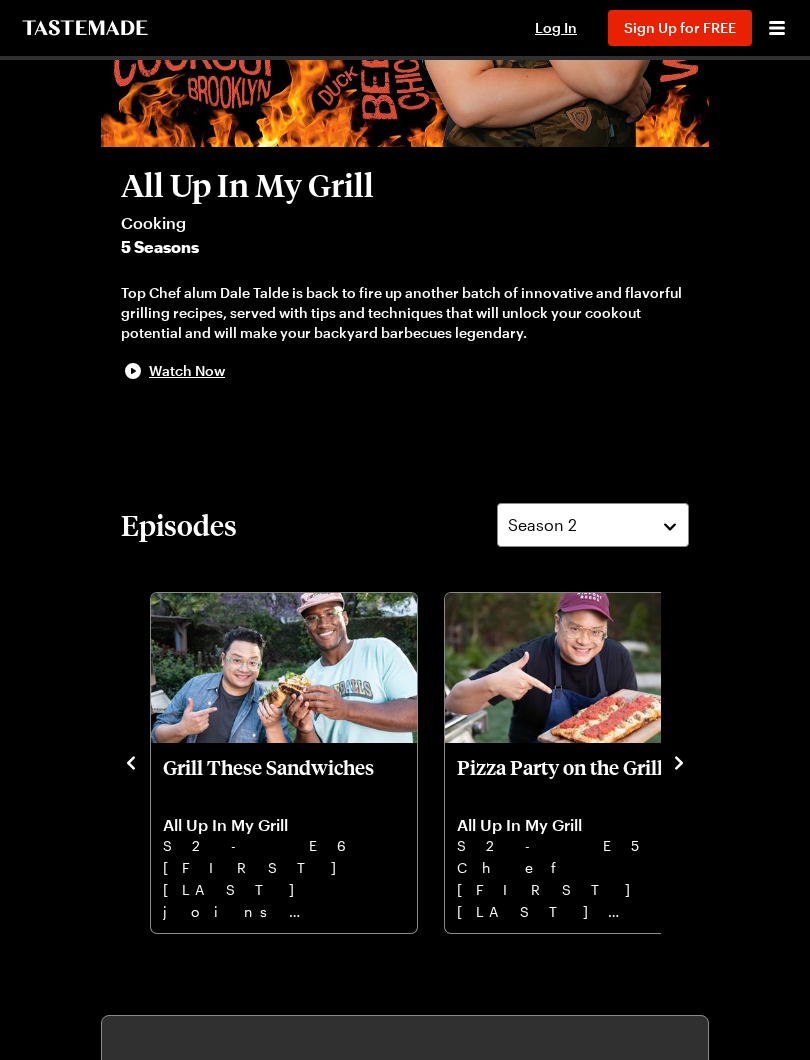 click 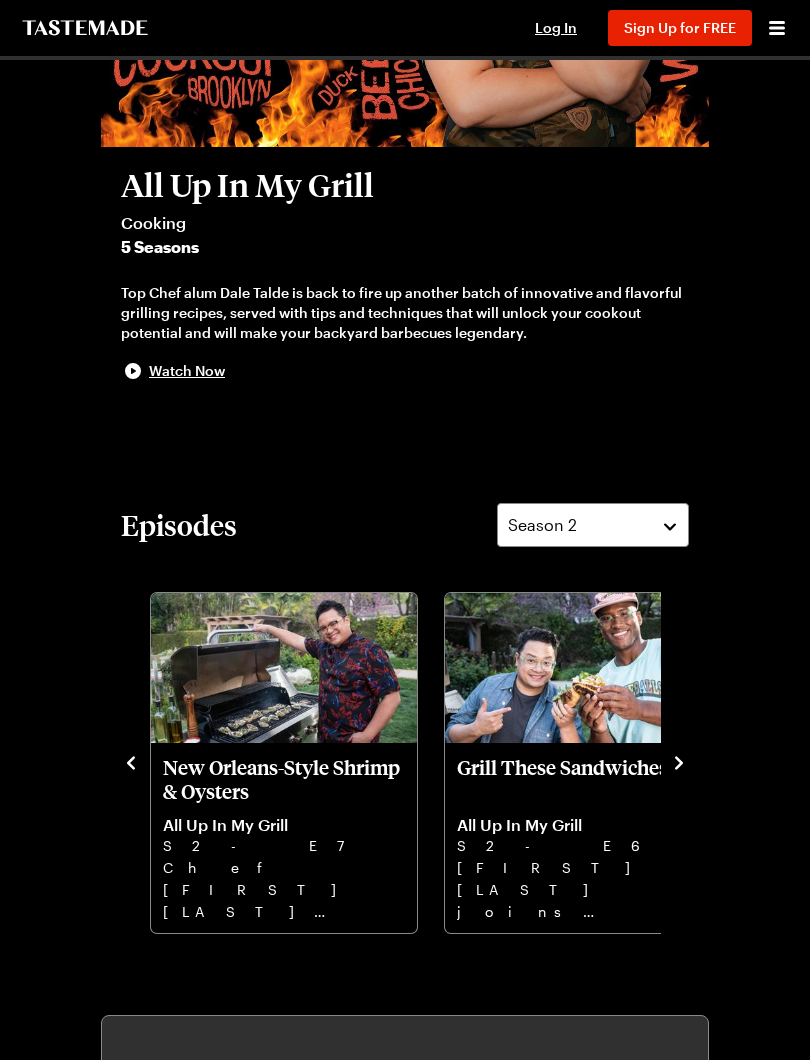 click 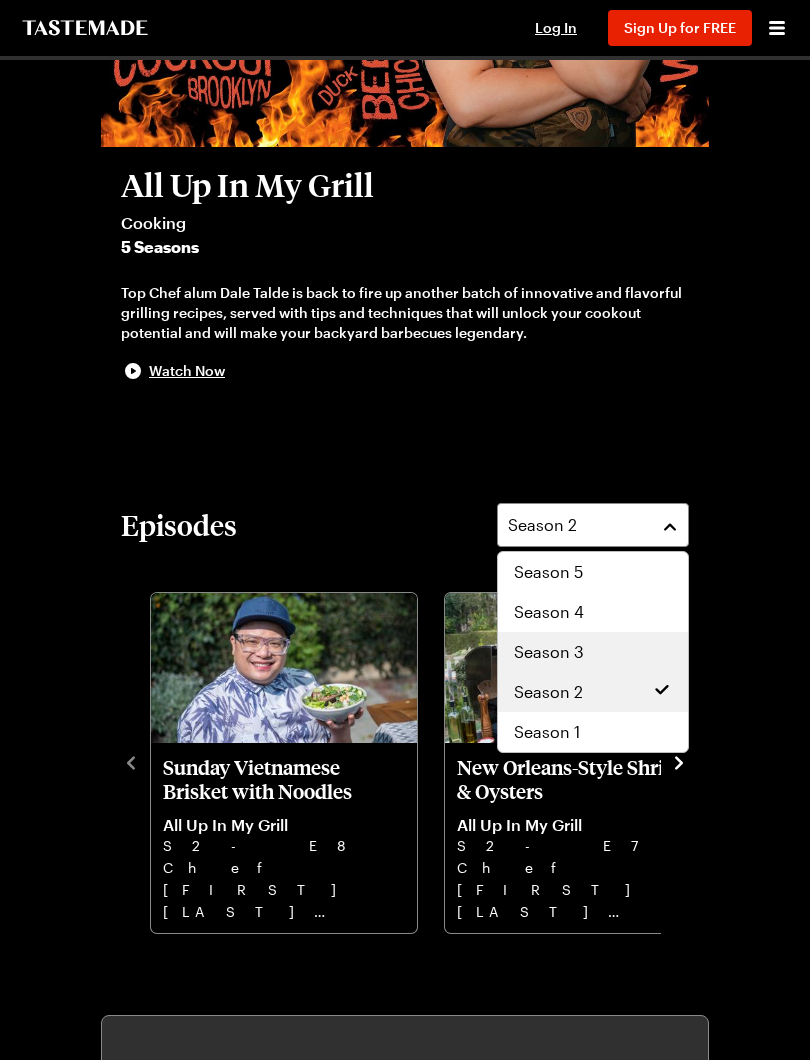 click on "Season 3" at bounding box center (593, 652) 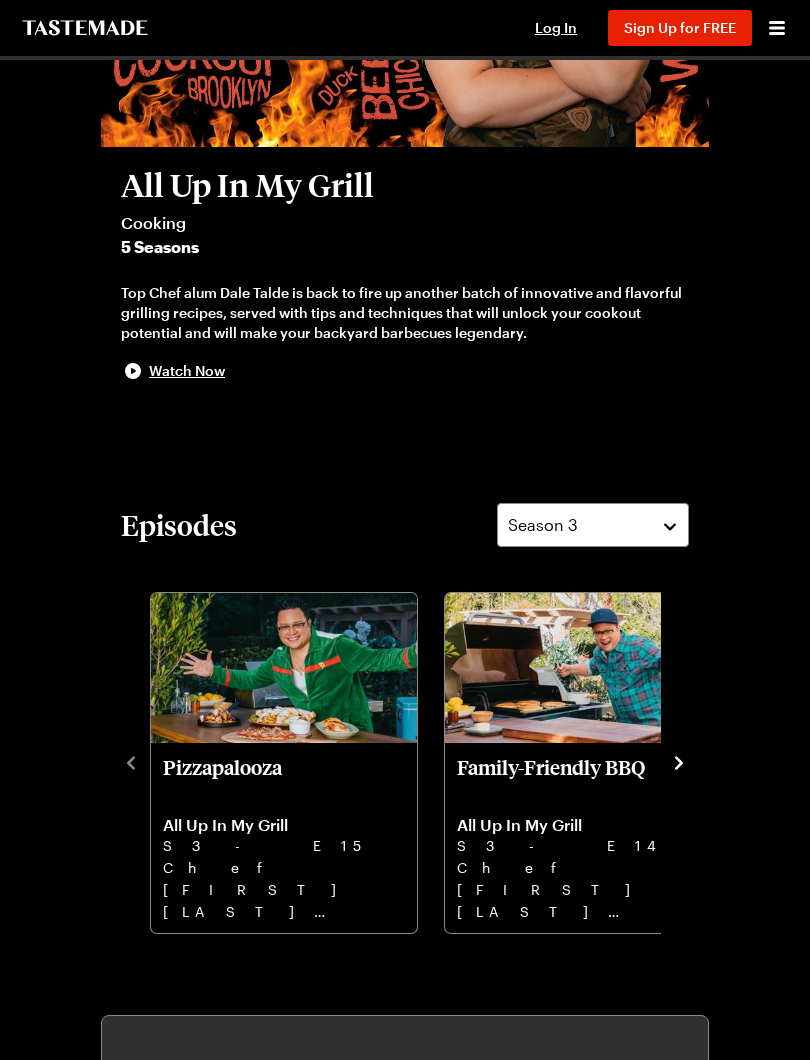click 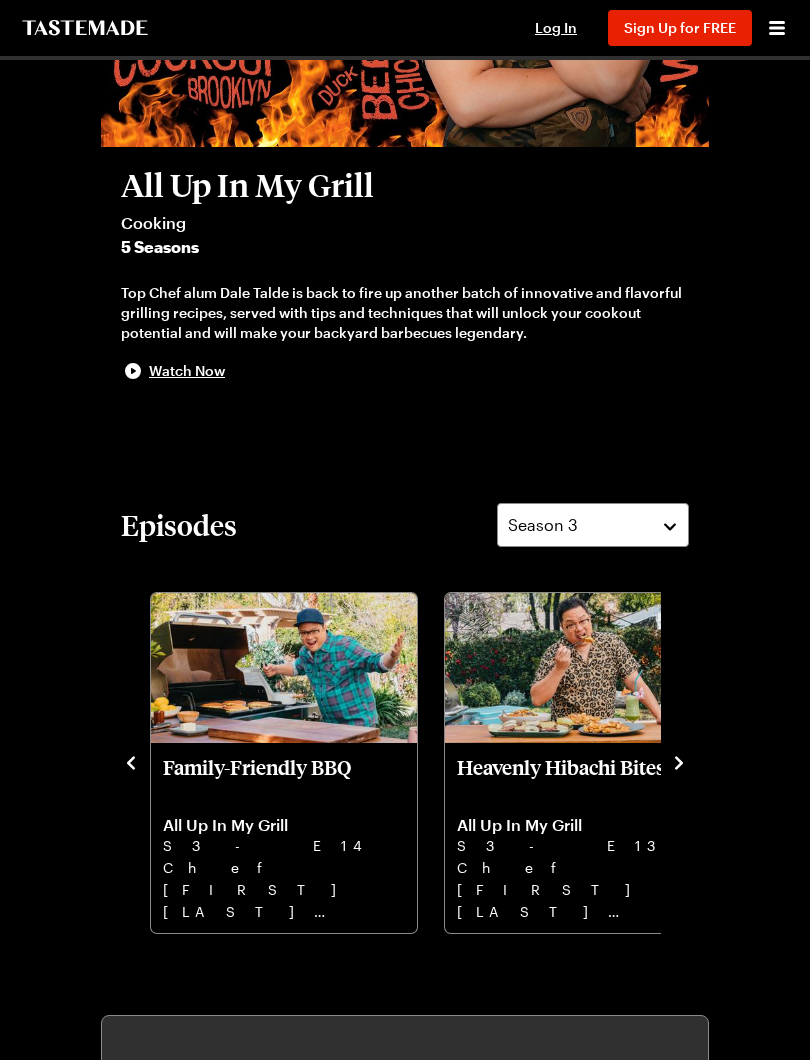click 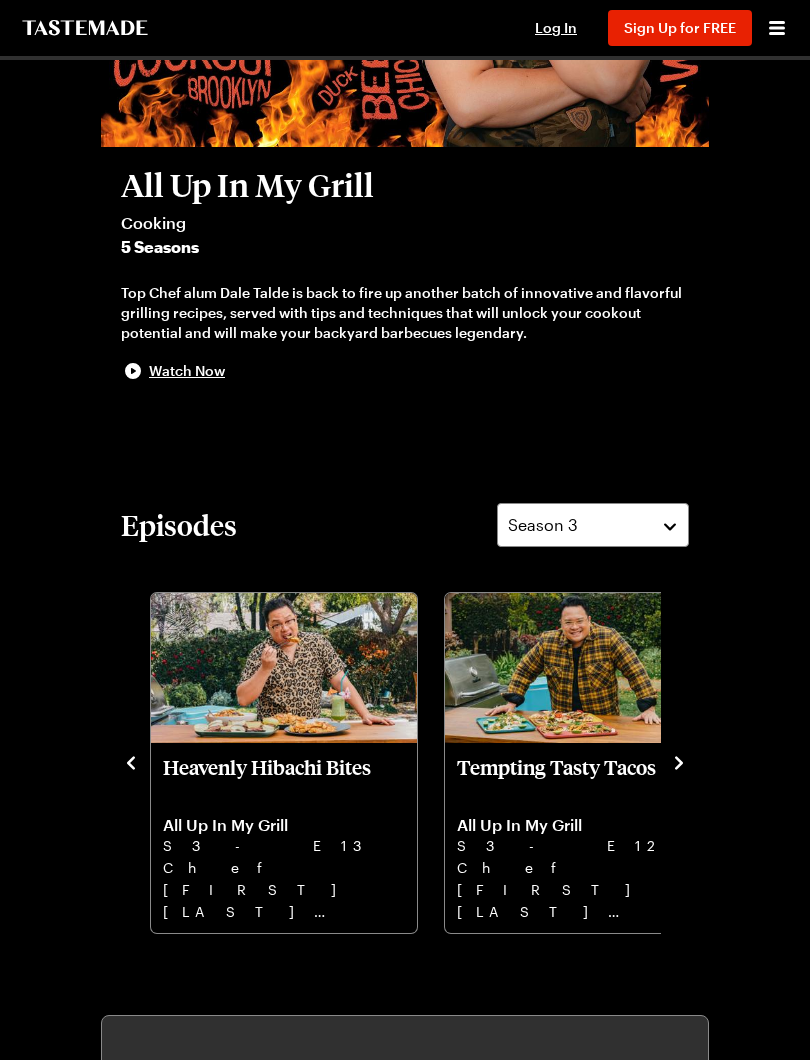 click 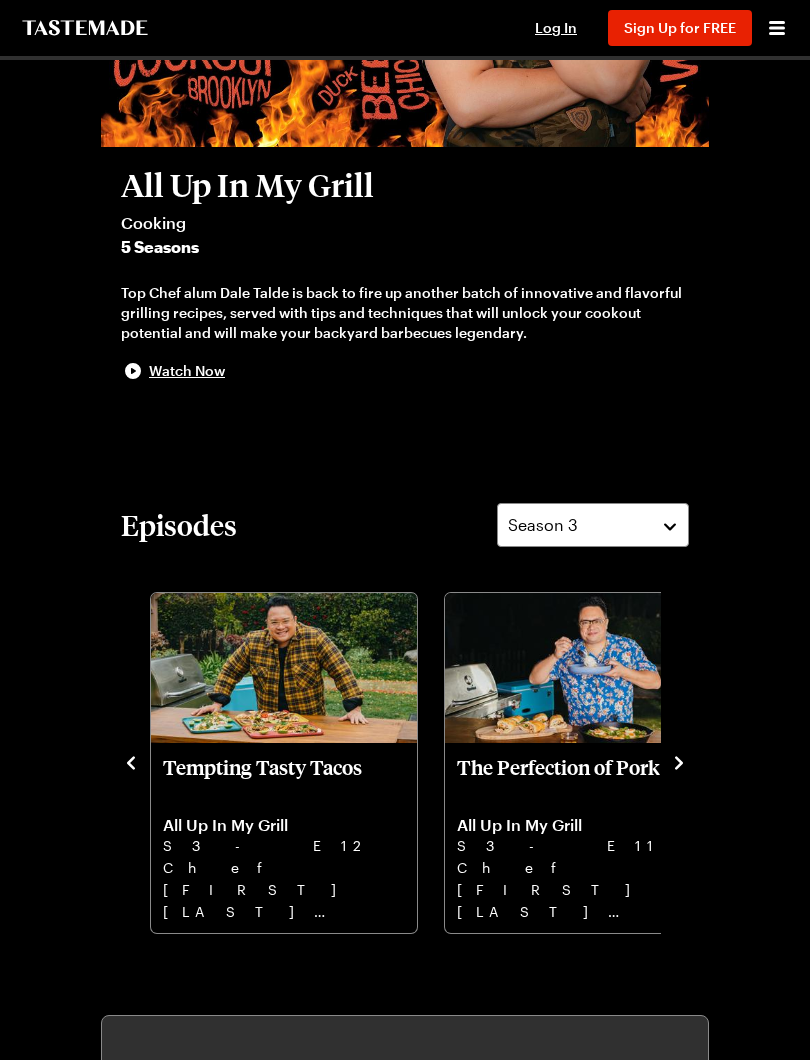 click 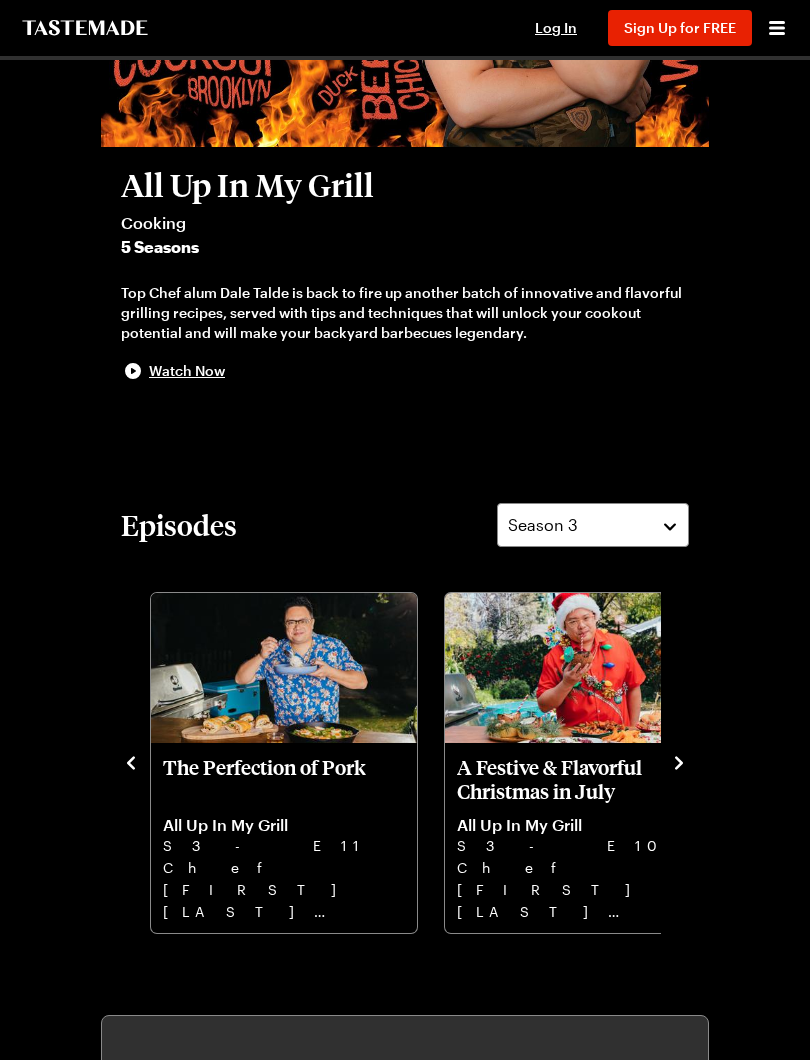 click 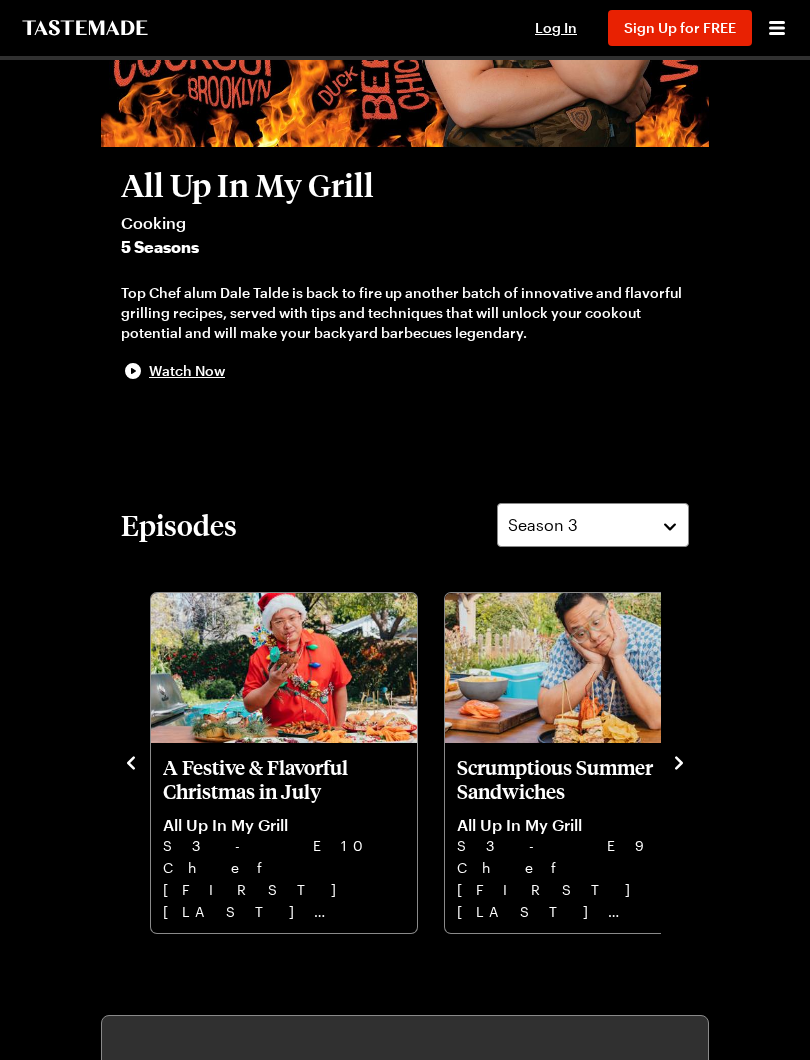 click 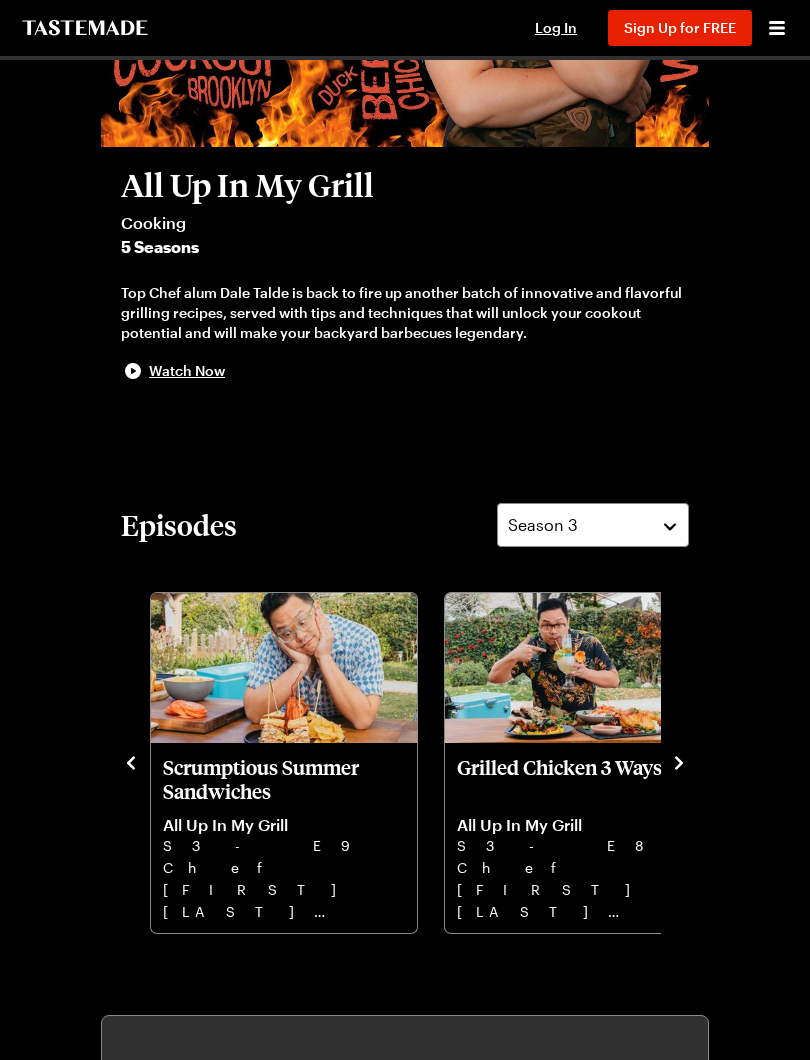 click 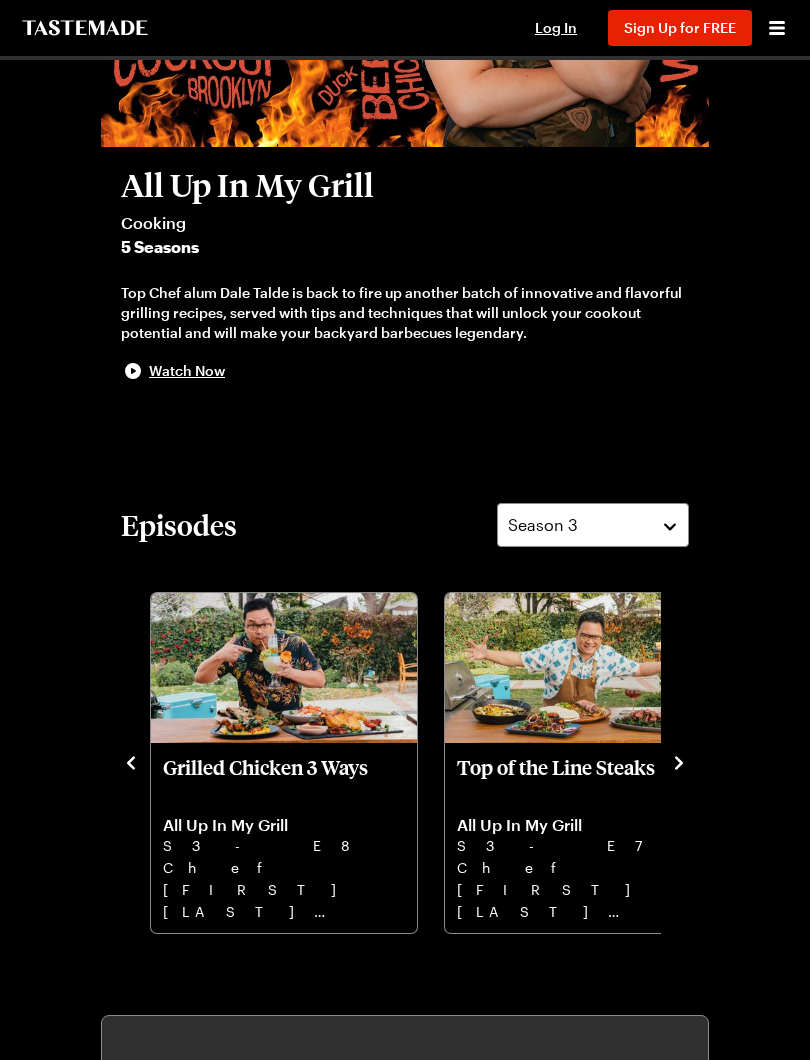 click 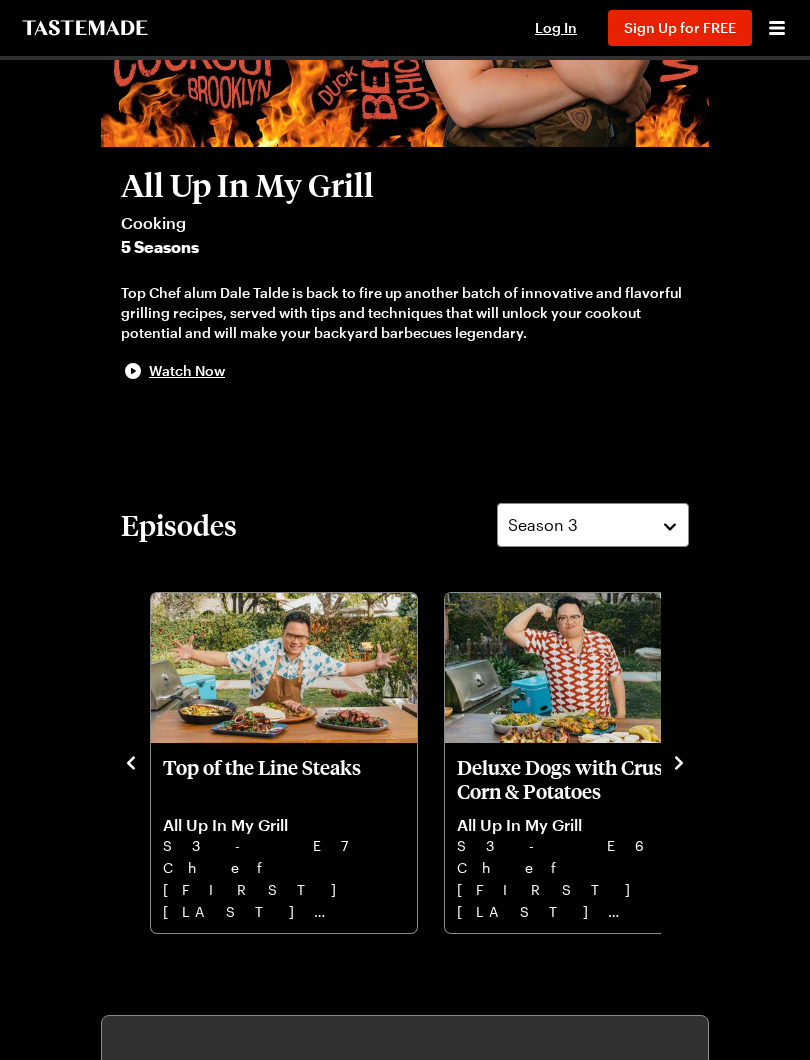 click 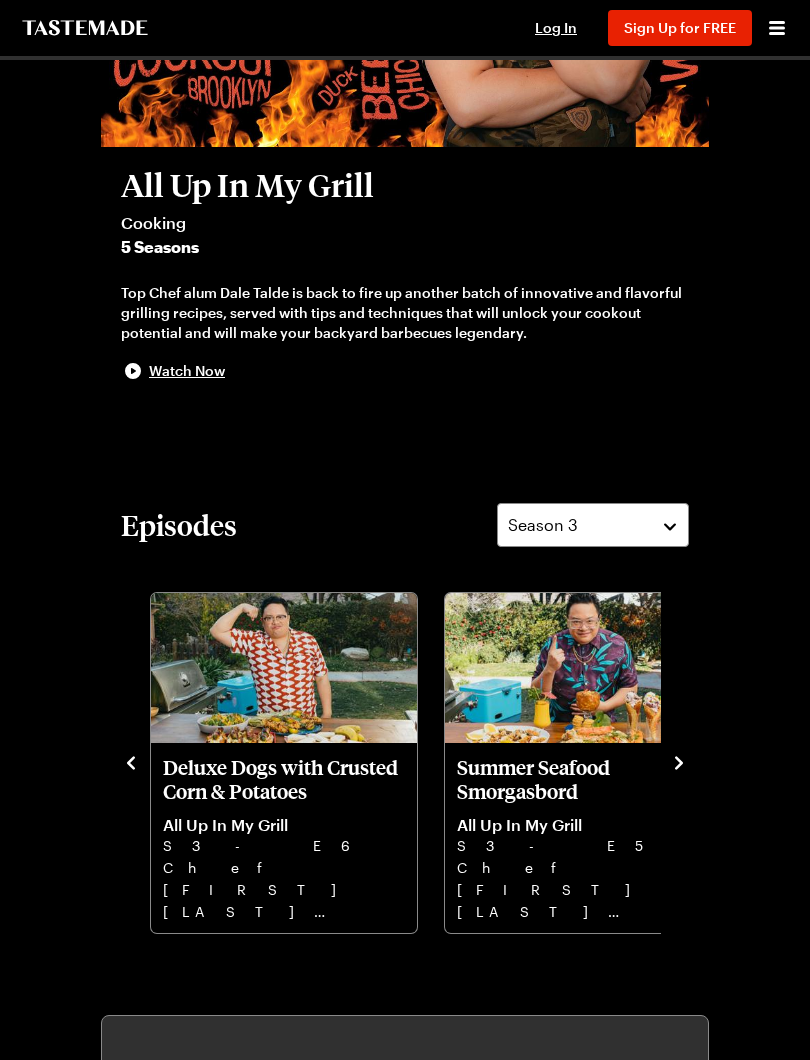 click 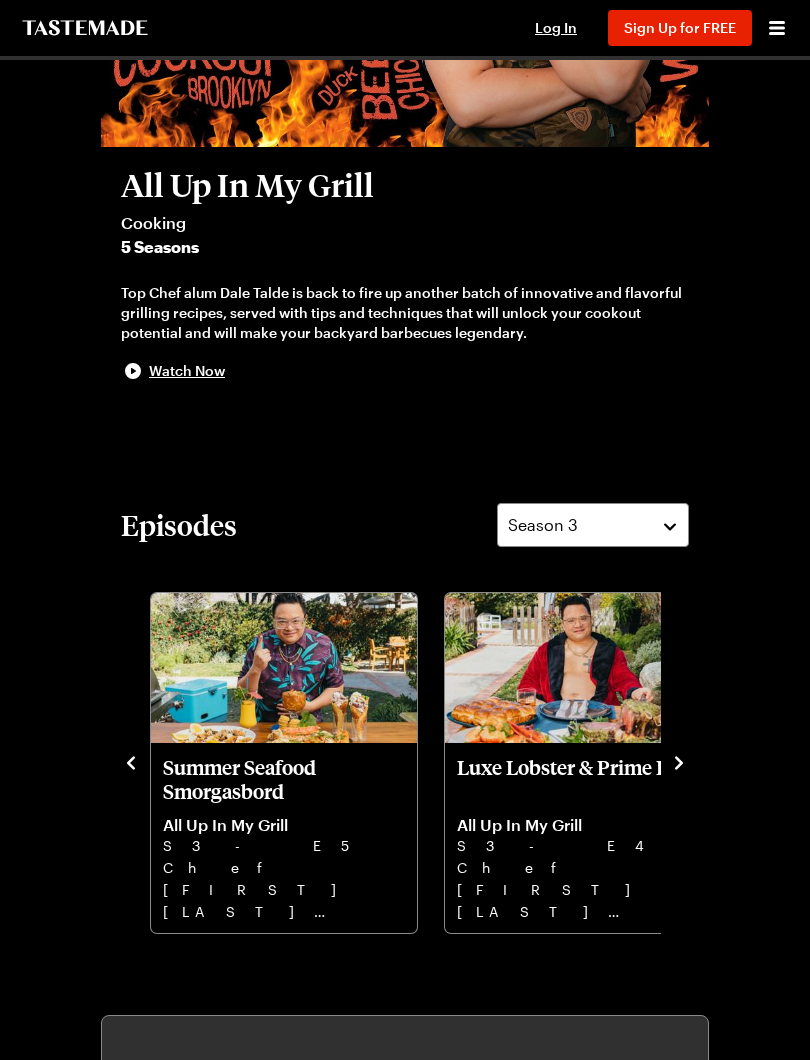 click 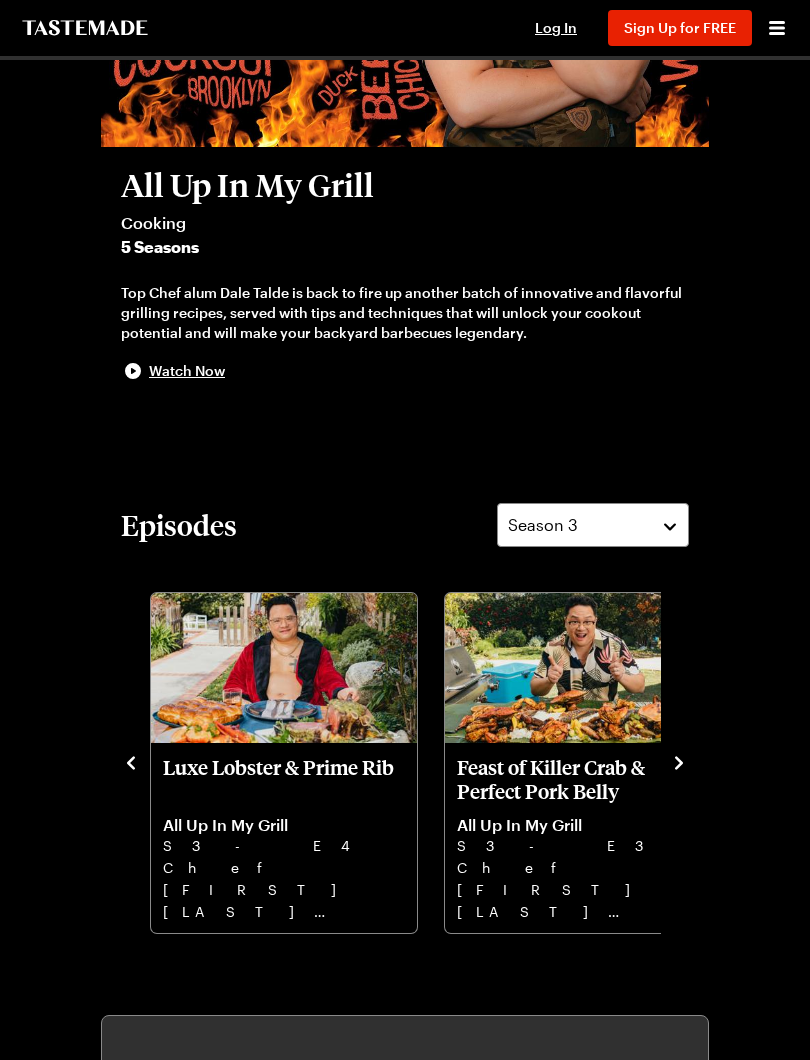 click at bounding box center [679, 761] 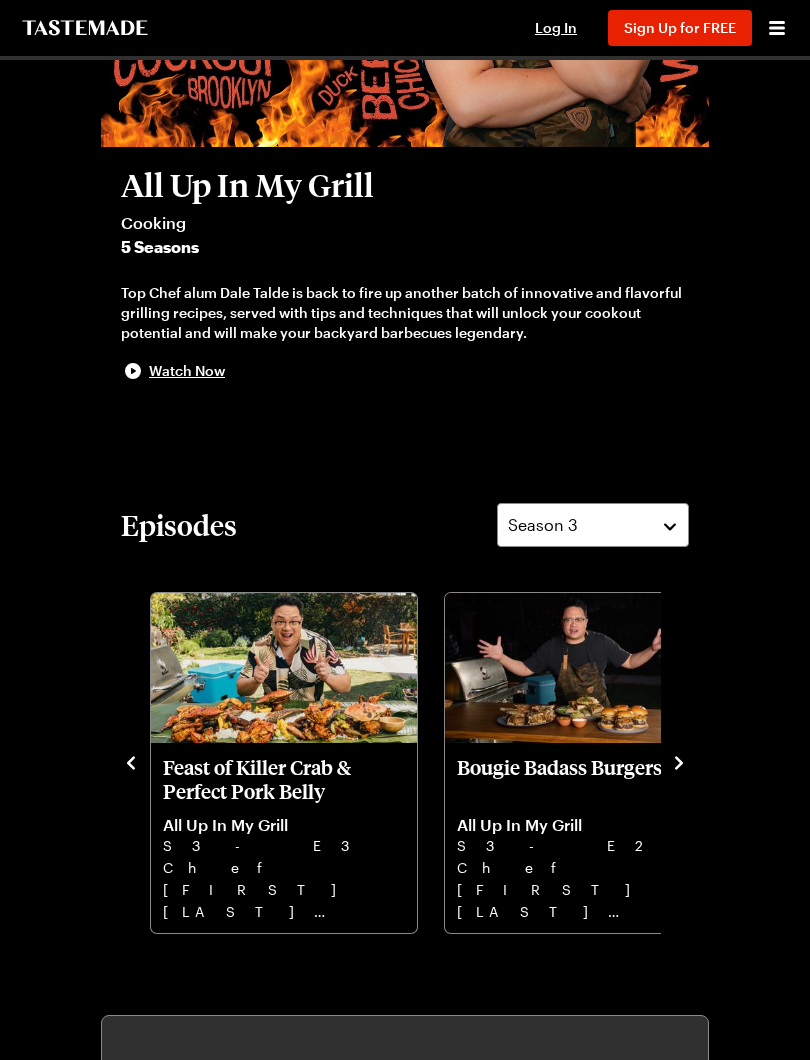 click 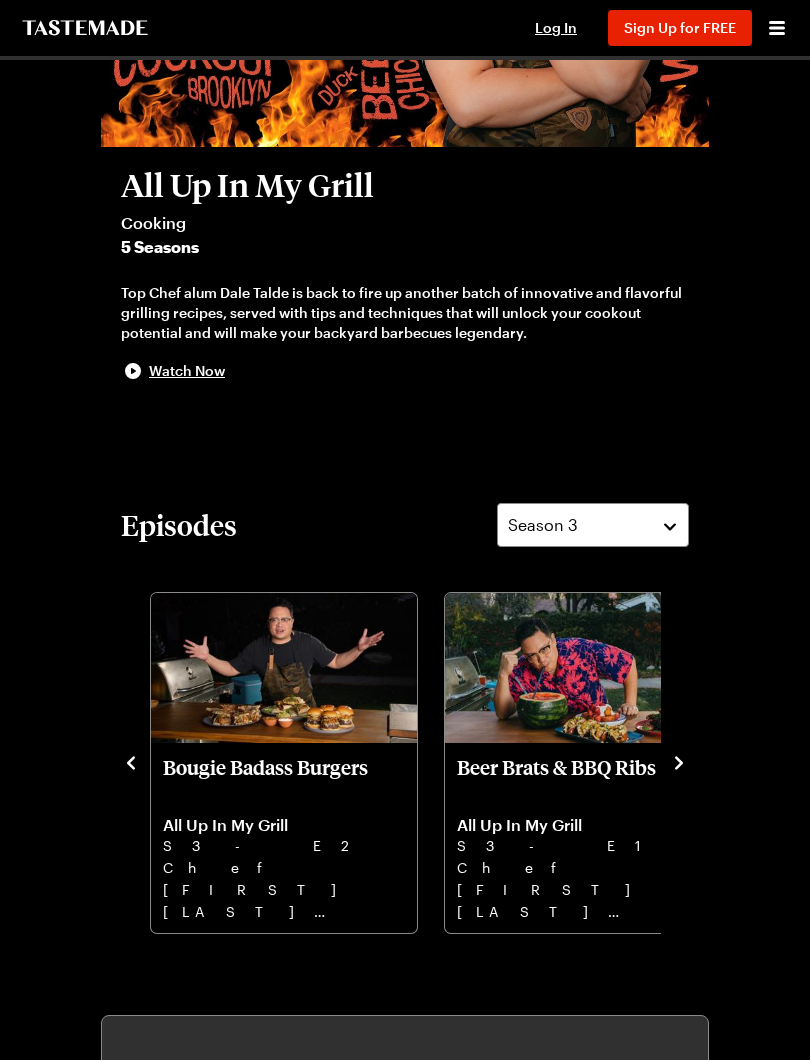 click 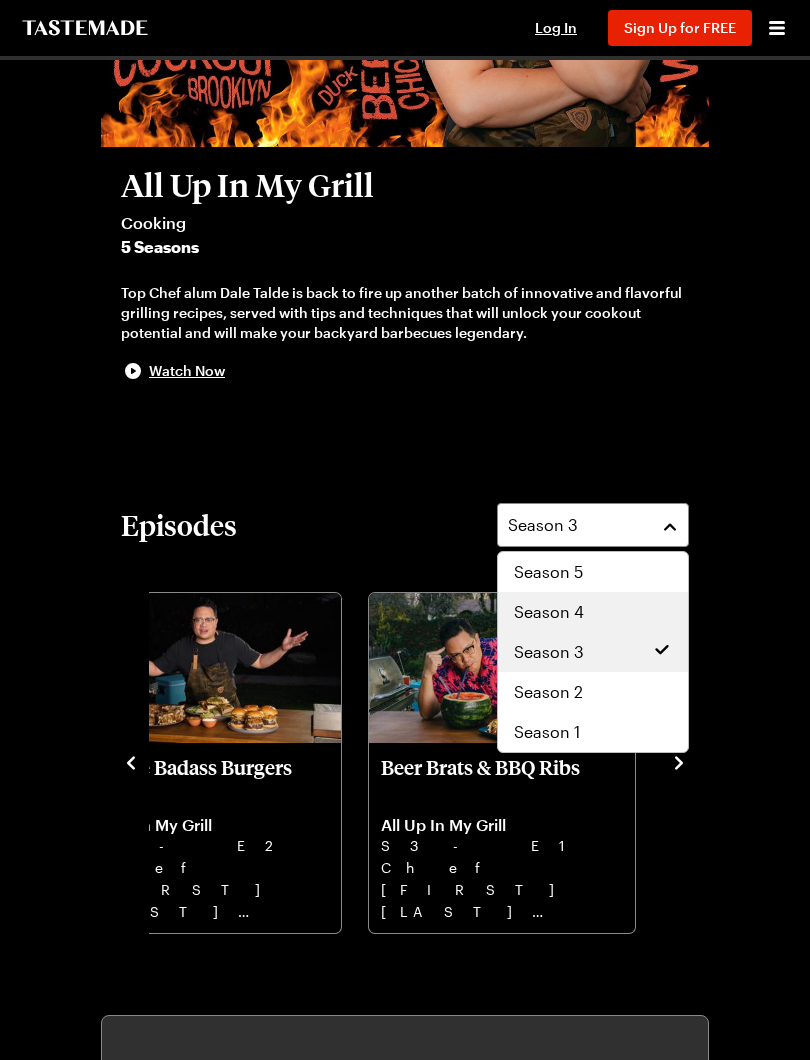 click on "Season 4" at bounding box center (593, 612) 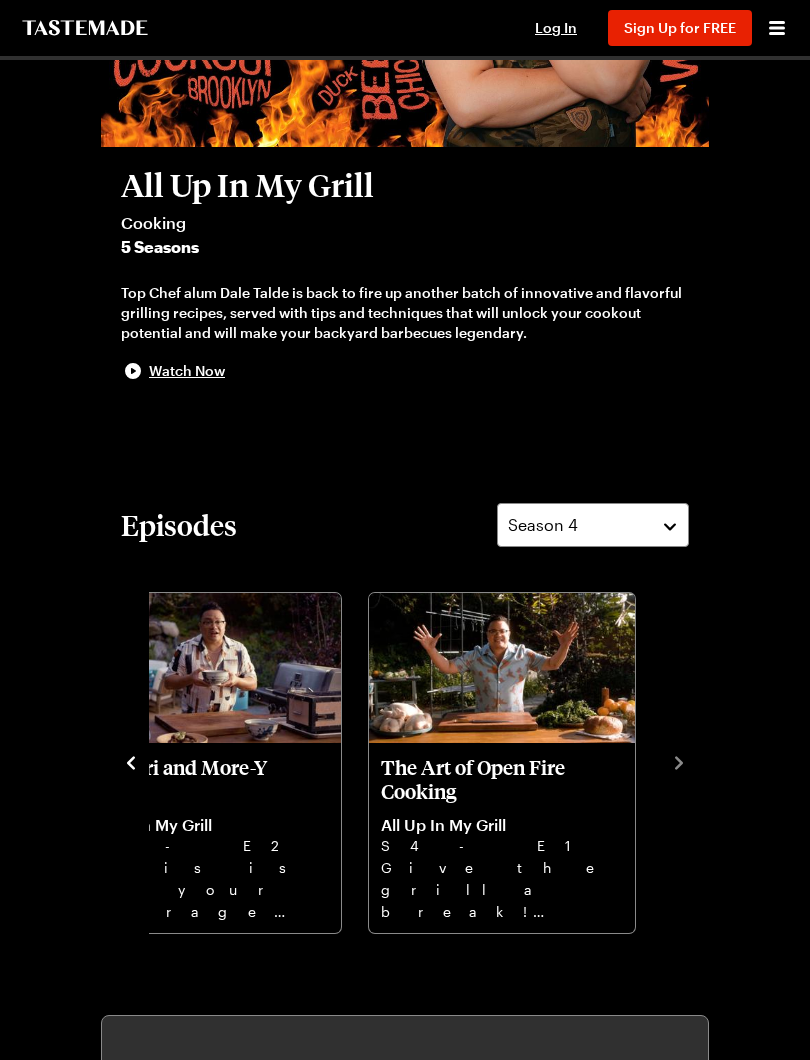 click at bounding box center [131, 761] 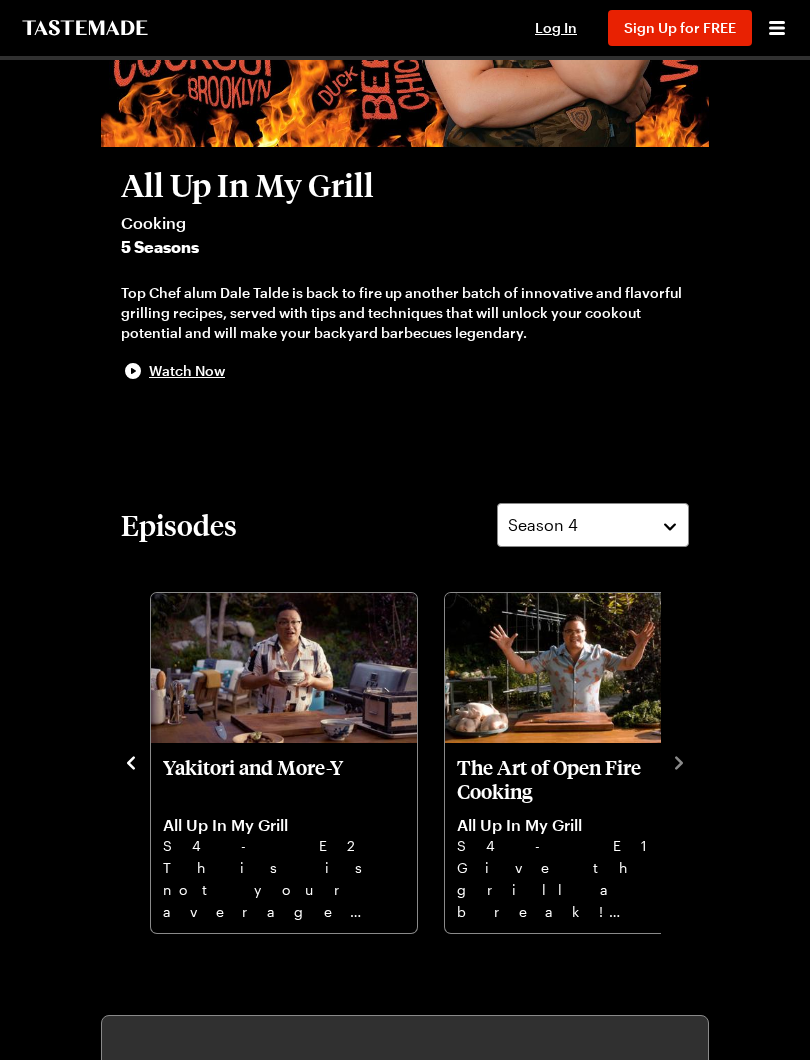 click on "Yakitori and More-Y All Up In My Grill S4 - E2 This is not your average grilled chicken on a stick – this is yakitori, with a little Chef [FIRST] flair!" at bounding box center [284, 838] 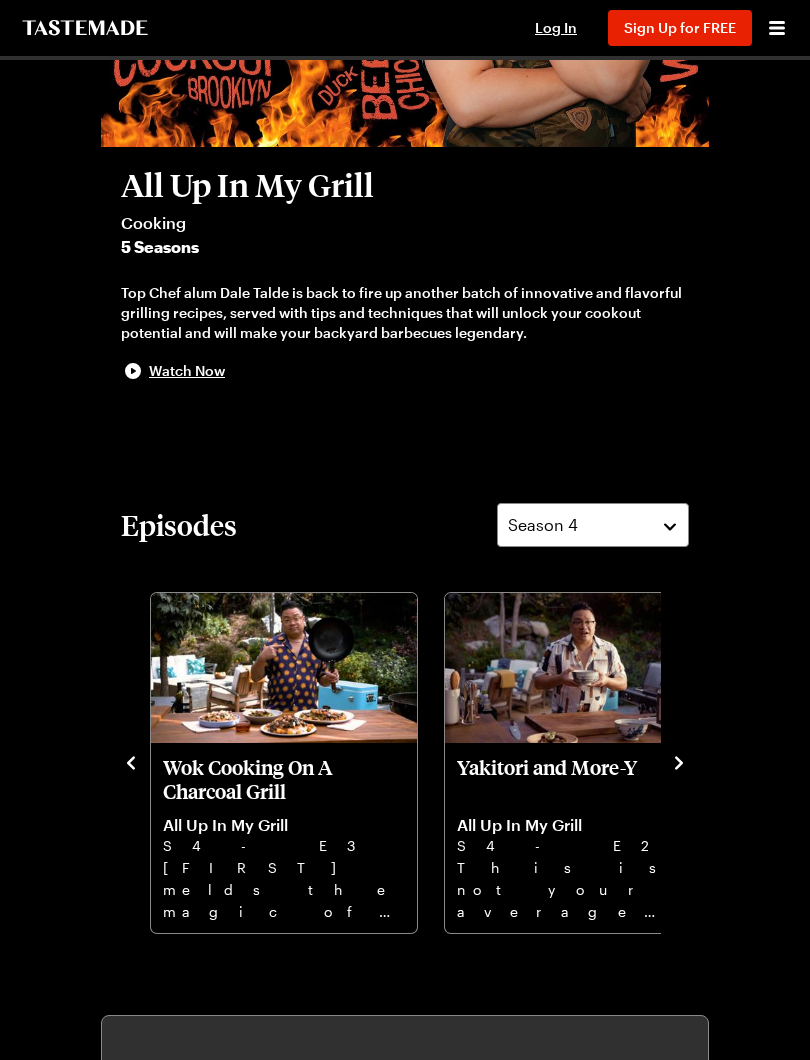 click 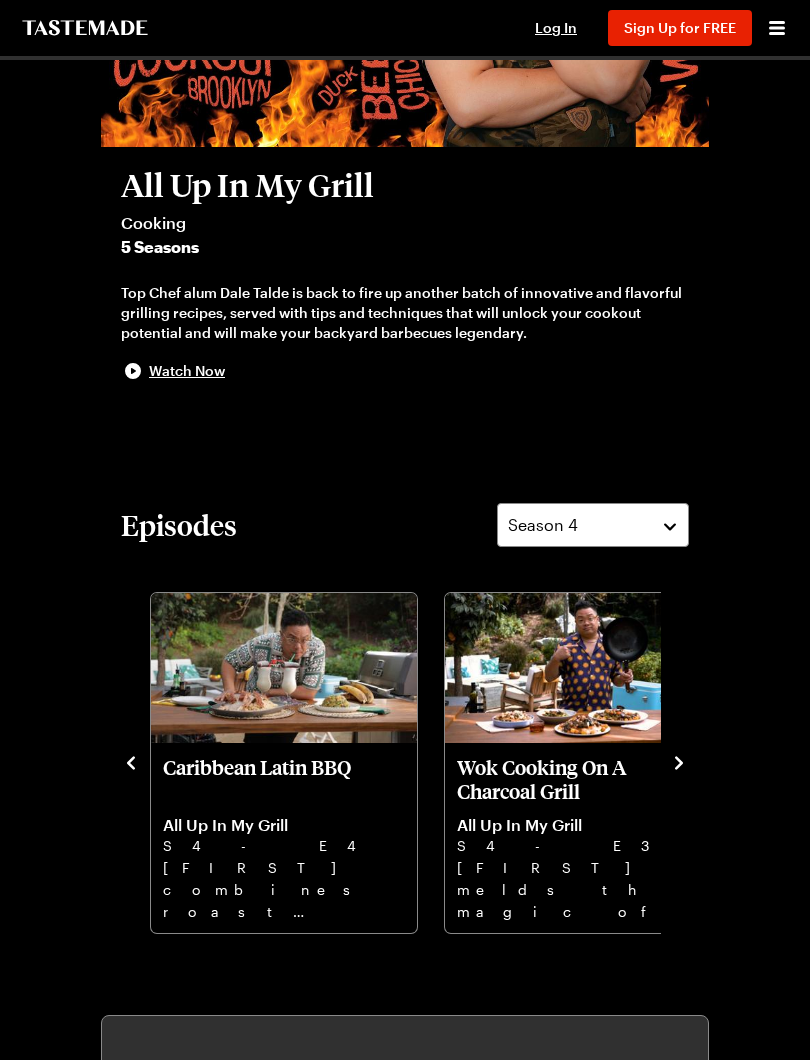 click 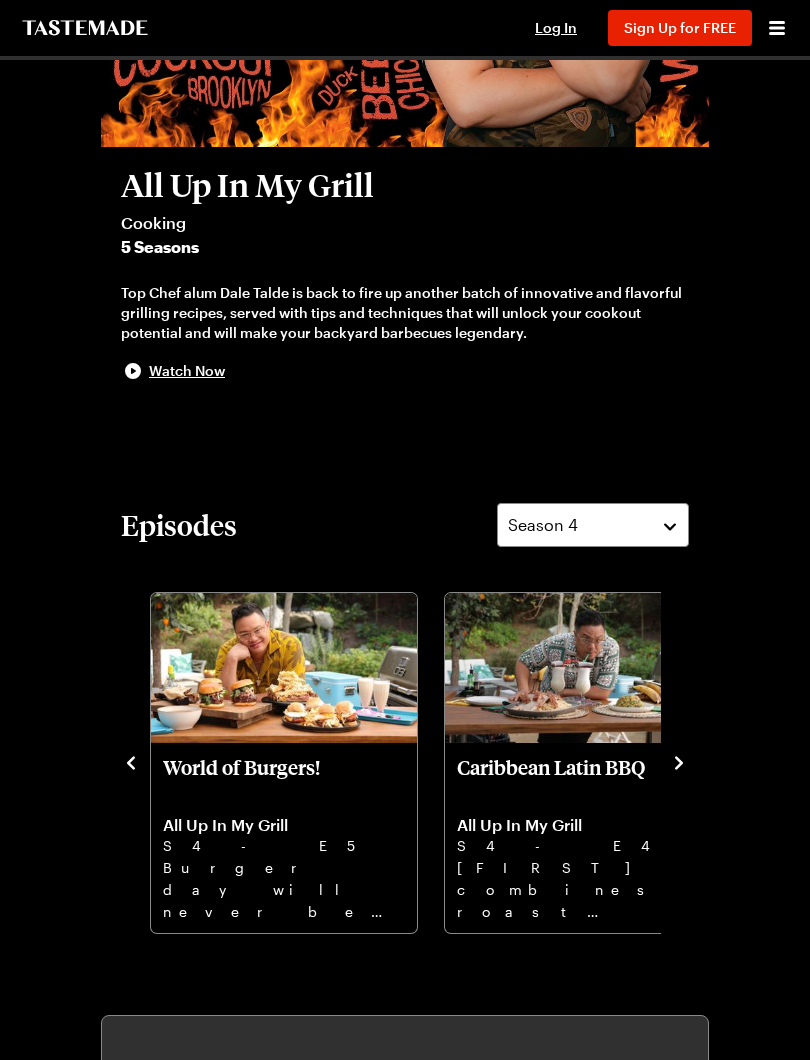 click 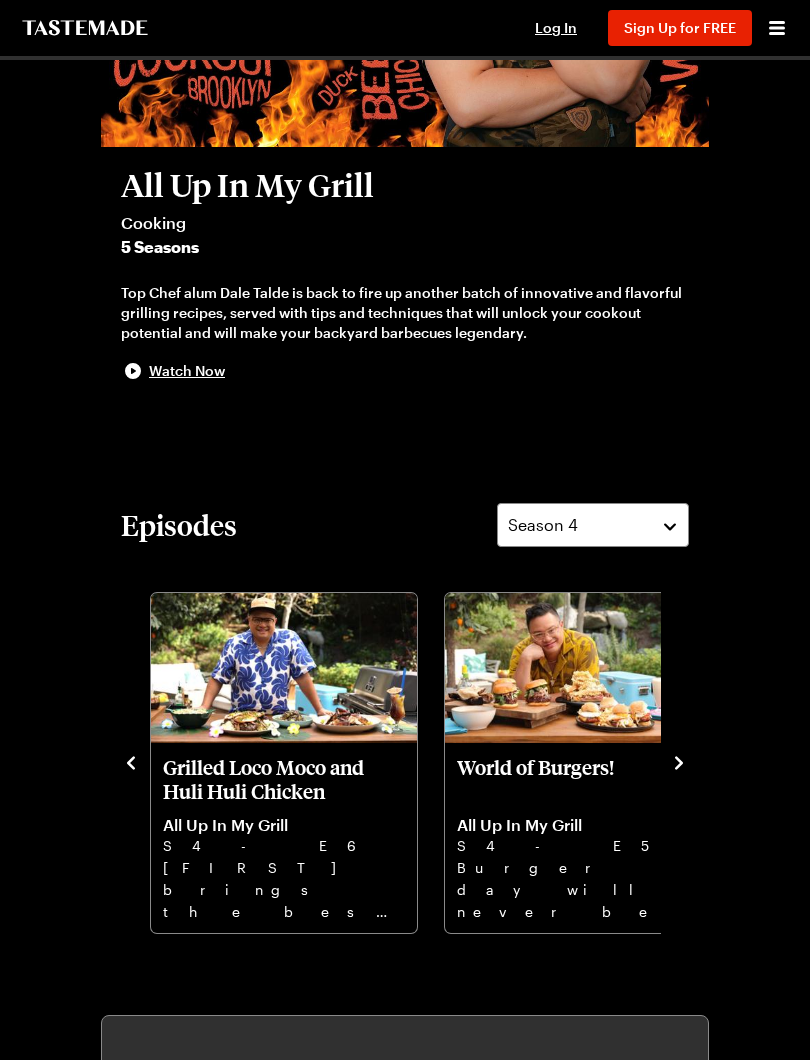 click 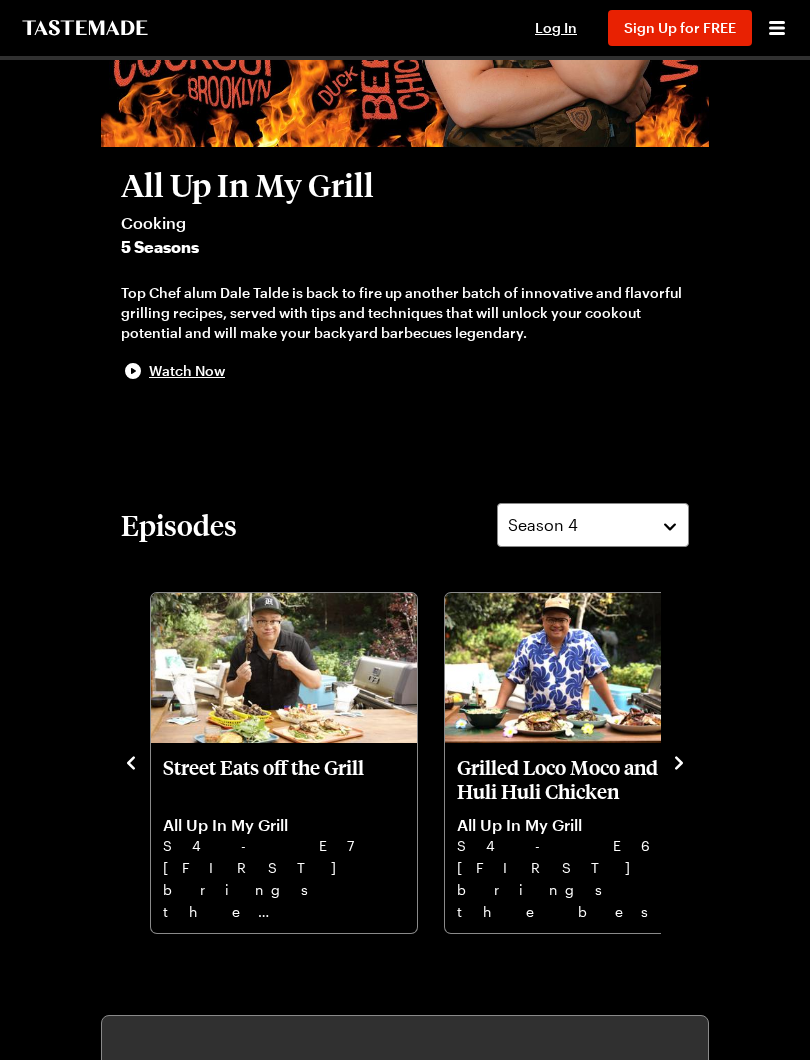click 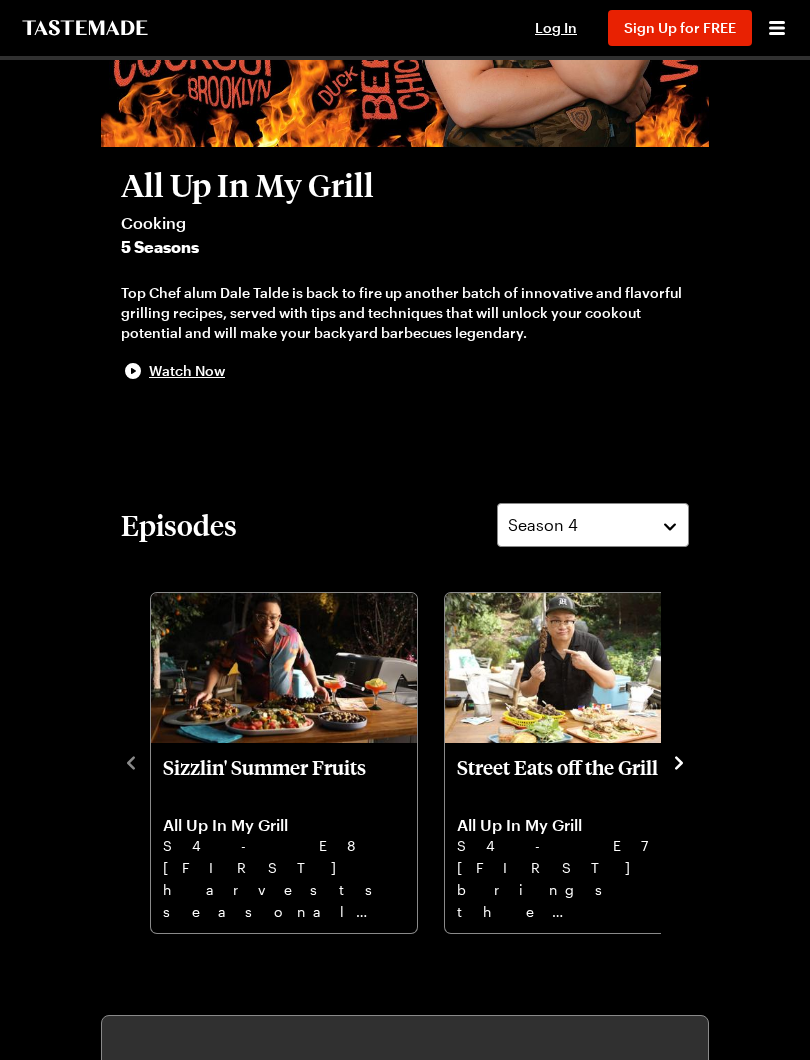click on "Sizzlin' Summer Fruits All Up In My Grill S4 - E8 [FIRST] harvests seasonal fruits to bring your grill to the next level this summer. Street Eats off the Grill All Up In My Grill S4 - E7 [FIRST] brings the flavors of his travels to the grill turning up the heat on adventure. Grilled Loco Moco and Huli Huli Chicken All Up In My Grill S4 - E6 [FIRST] brings the best of the island cookouts with salty and sweet nostalgic flavors. World of Burgers! All Up In My Grill S4 - E5 Burger day will never be the same when [FIRST] brings global flavor, three ways with an espresso martini shake. Caribbean Latin BBQ All Up In My Grill S4 - E4 [FIRST] combines roast pork shoulder, coconut rice, and a charred banana for an island getaway at the grill. Wok Cooking On A Charcoal Grill All Up In My Grill S4 - E3 [FIRST] melds the magic of the wok to the heat of the grill. The result? Fireworks for everyone’s taste buds. Yakitori and More-Y All Up In My Grill S4 - E2 The Art of Open Fire Cooking All Up In My Grill S4 - E1" at bounding box center (405, 761) 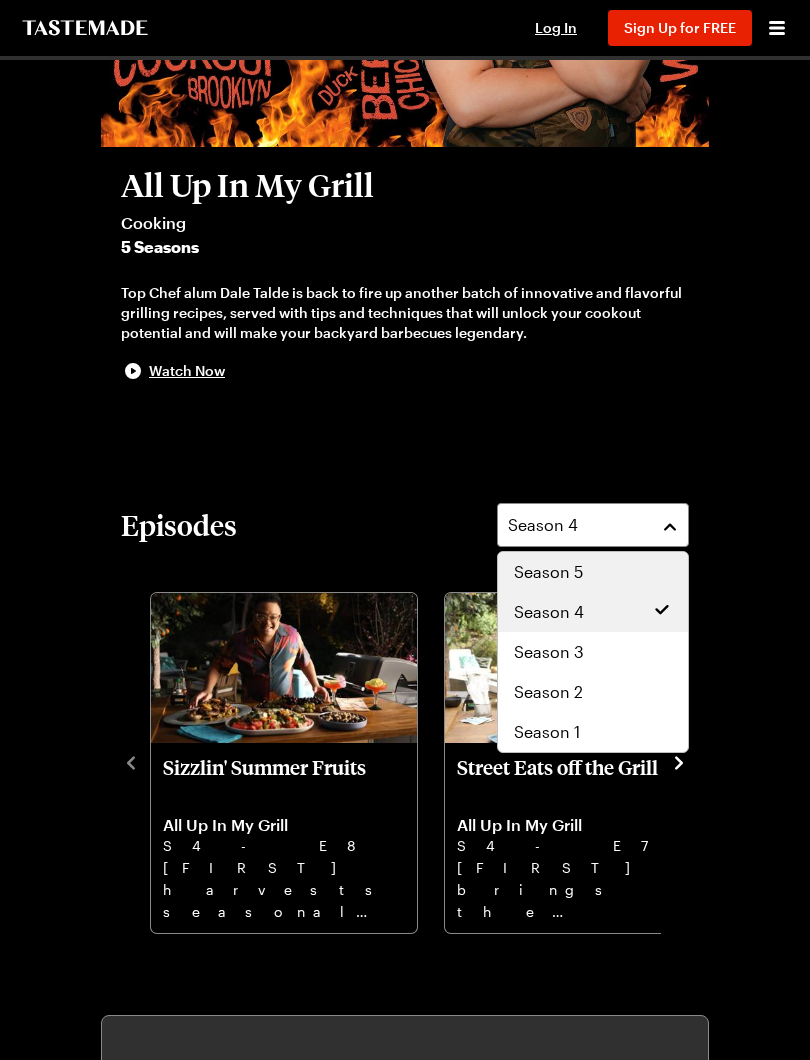 click on "Season 5" at bounding box center [593, 572] 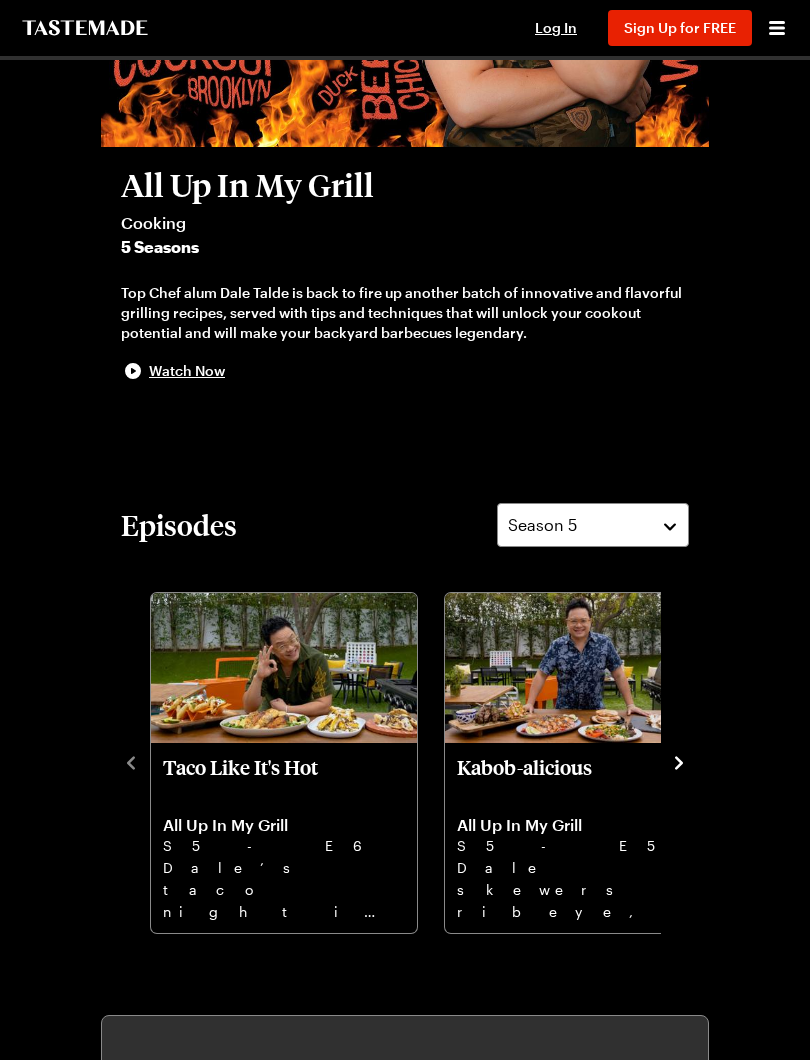 click 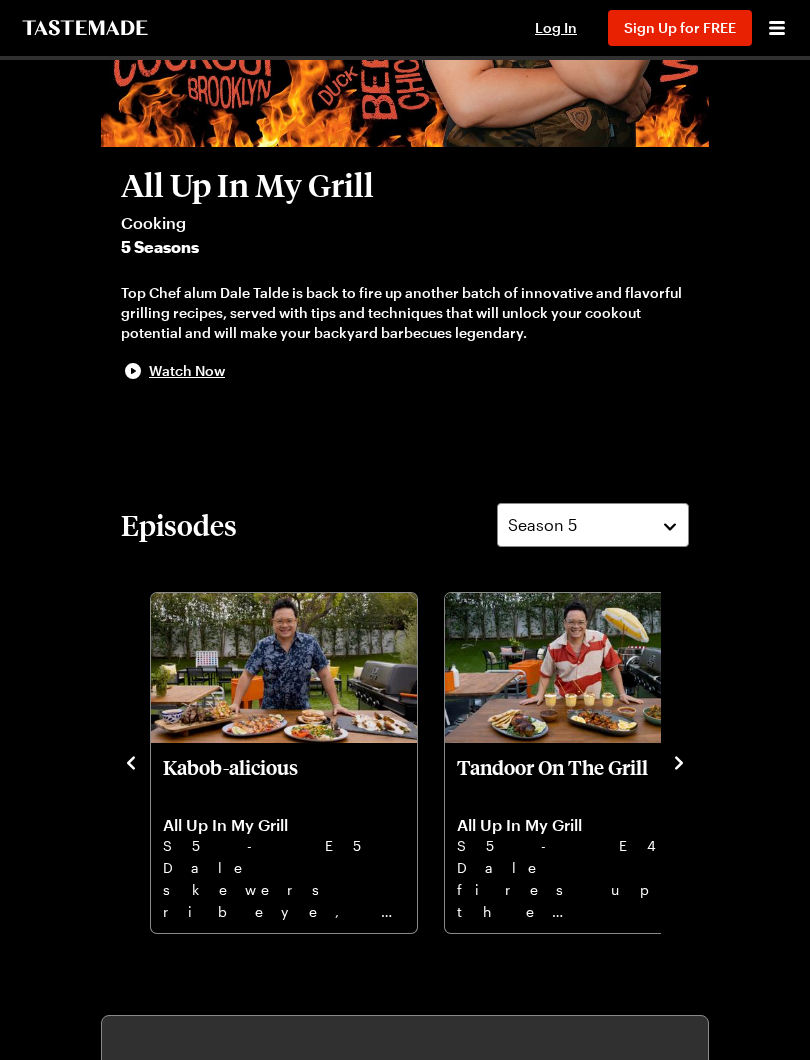 click on "Taco Like It's Hot All Up In My Grill S5 - E6 [FIRST]’s taco night is next-level: crispy corn ribs, grilled pepian chicken, sweet empanadas. Let's go! Kabob-alicious All Up In My Grill S5 - E5 [FIRST] skewers ribeye, salmon, smoky eggplant dip, and grilled peaches. Food on sticks never tasted better! Tandoor On The Grill All Up In My Grill S5 - E4 [FIRST] fires up the tandoor - juicy chicken, crispy cauliflower, silky mango lassi dessert. Tandoori magic! The Heat Is On All Up In My Grill S5 - E3 Chef [FIRST] lights it up—fiery wings, chili steak, smoky toast, and spicy pineapple skillet cake. Bussin' Burgers All Up In My Grill S5 - E2 [FIRST]’s going extra with mac & cheese burgers, truffle fries, and ice cream sandwiches. Ribs Remix All Up In My Grill S5 - E1 Chef [FIRST]’s remixing ribs, Miami-style BBQ, spicy beans, and sweet key lime cones - time to feast!" at bounding box center (405, 761) 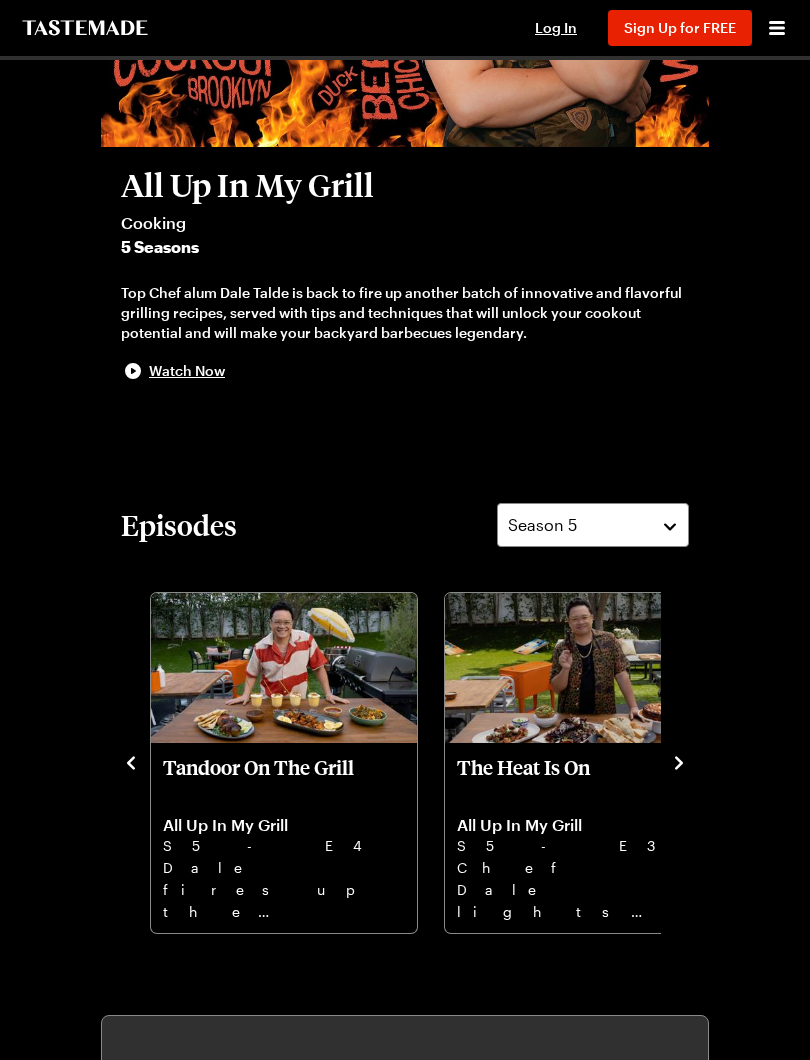 click 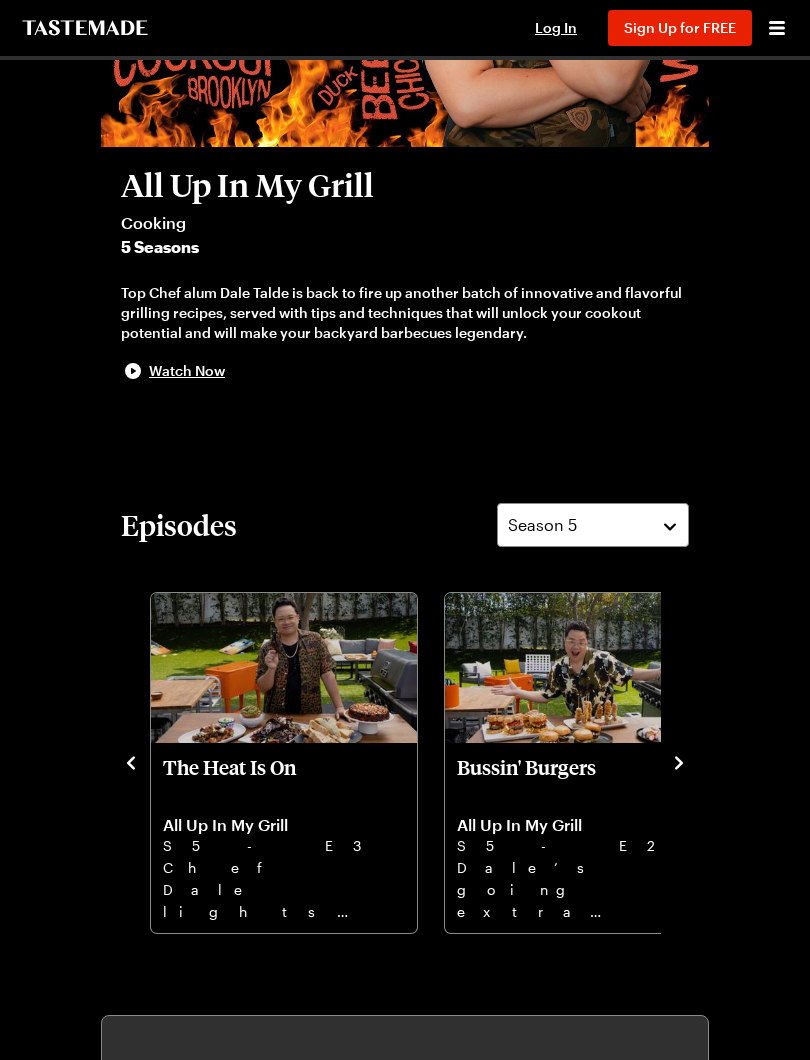 click 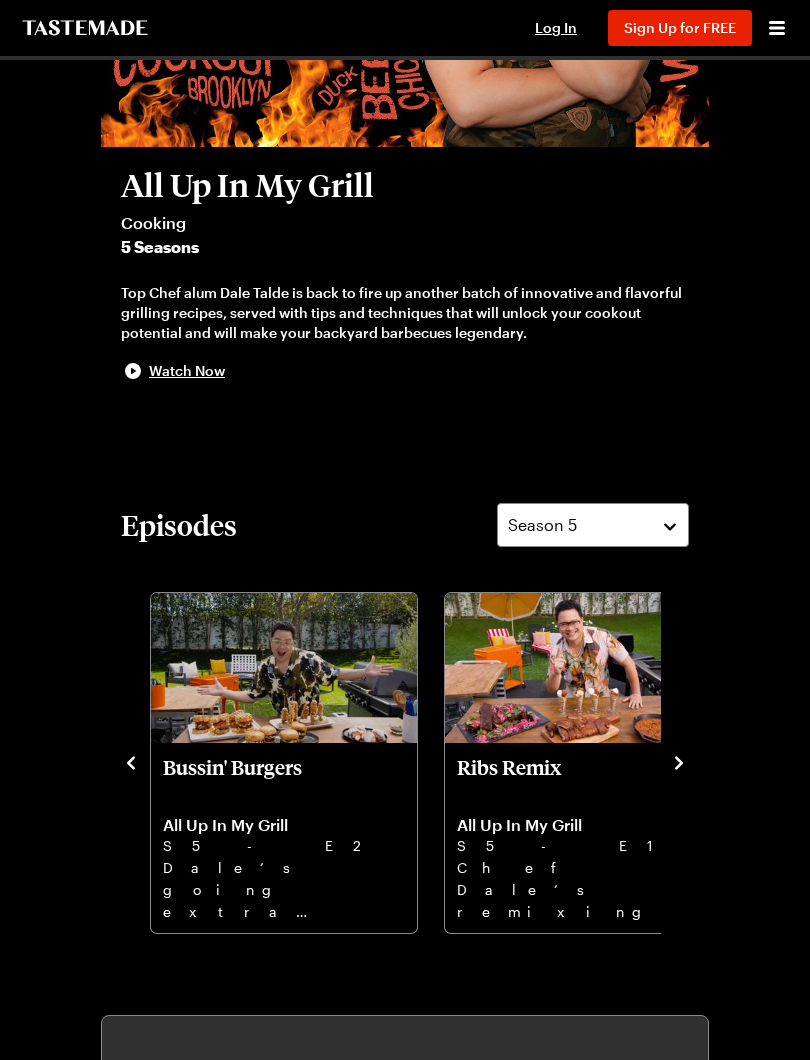 click 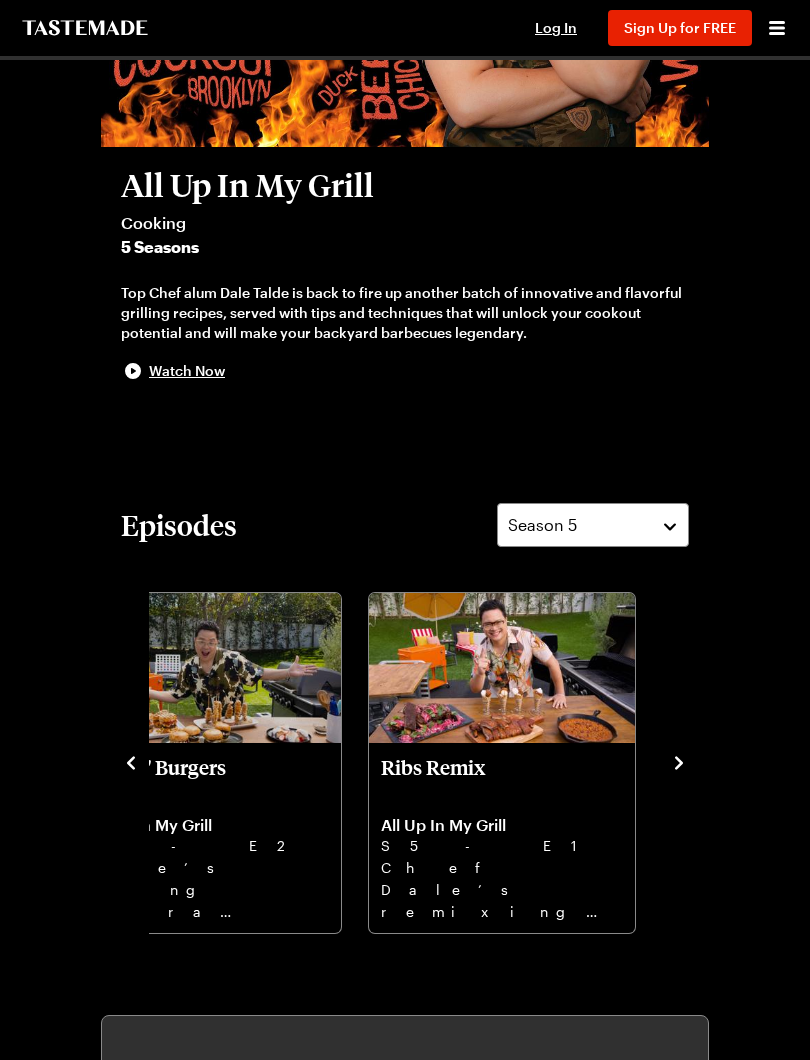 click 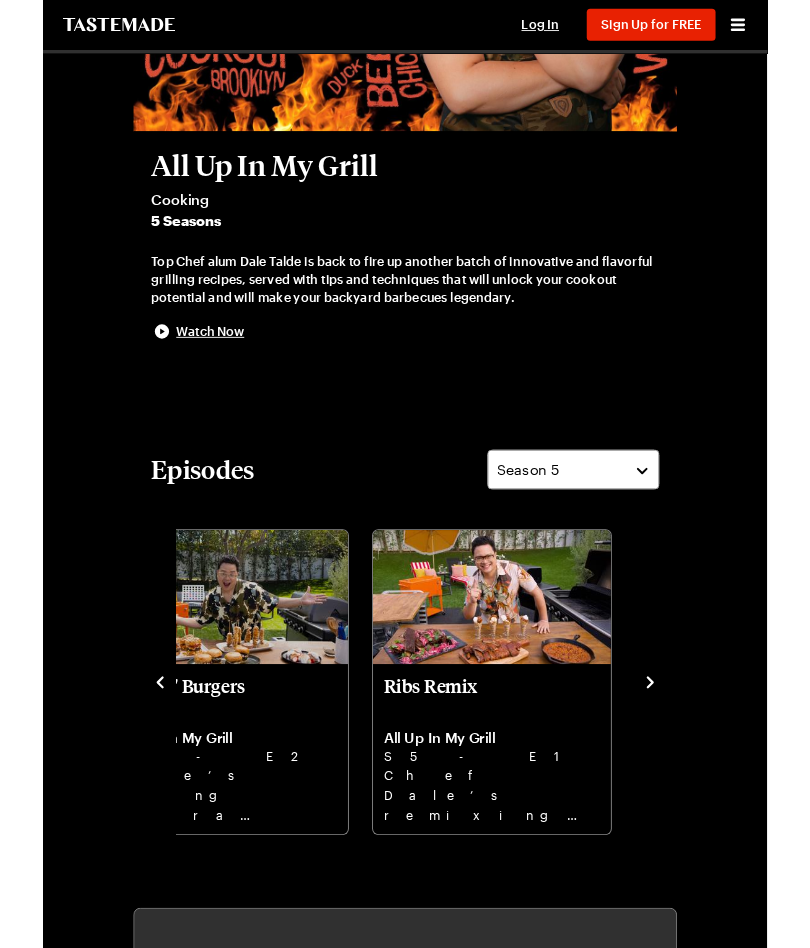 scroll, scrollTop: 0, scrollLeft: 0, axis: both 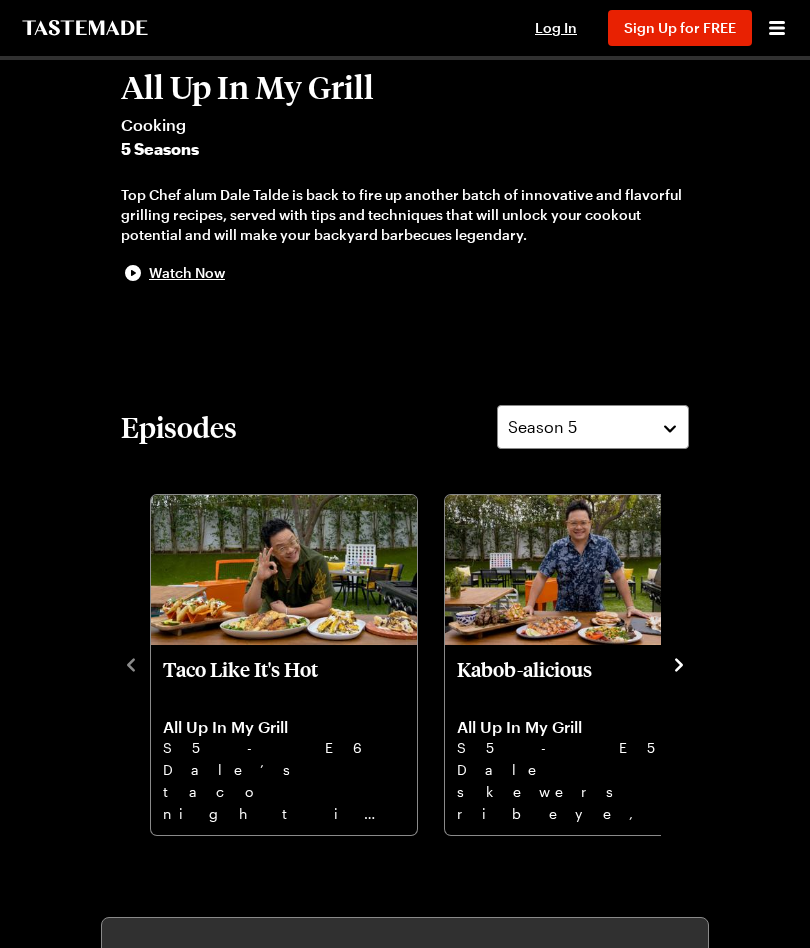 click on "Kabob-alicious" at bounding box center [578, 681] 